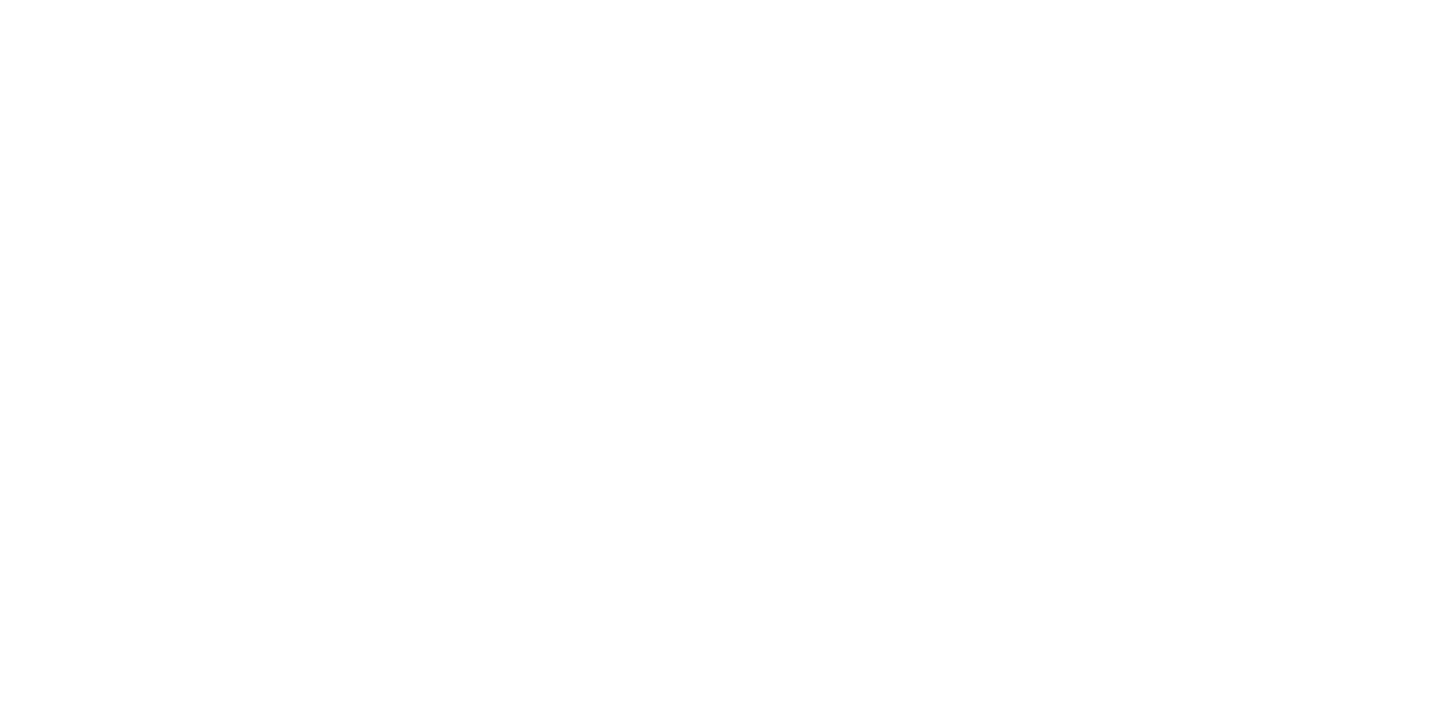 scroll, scrollTop: 0, scrollLeft: 0, axis: both 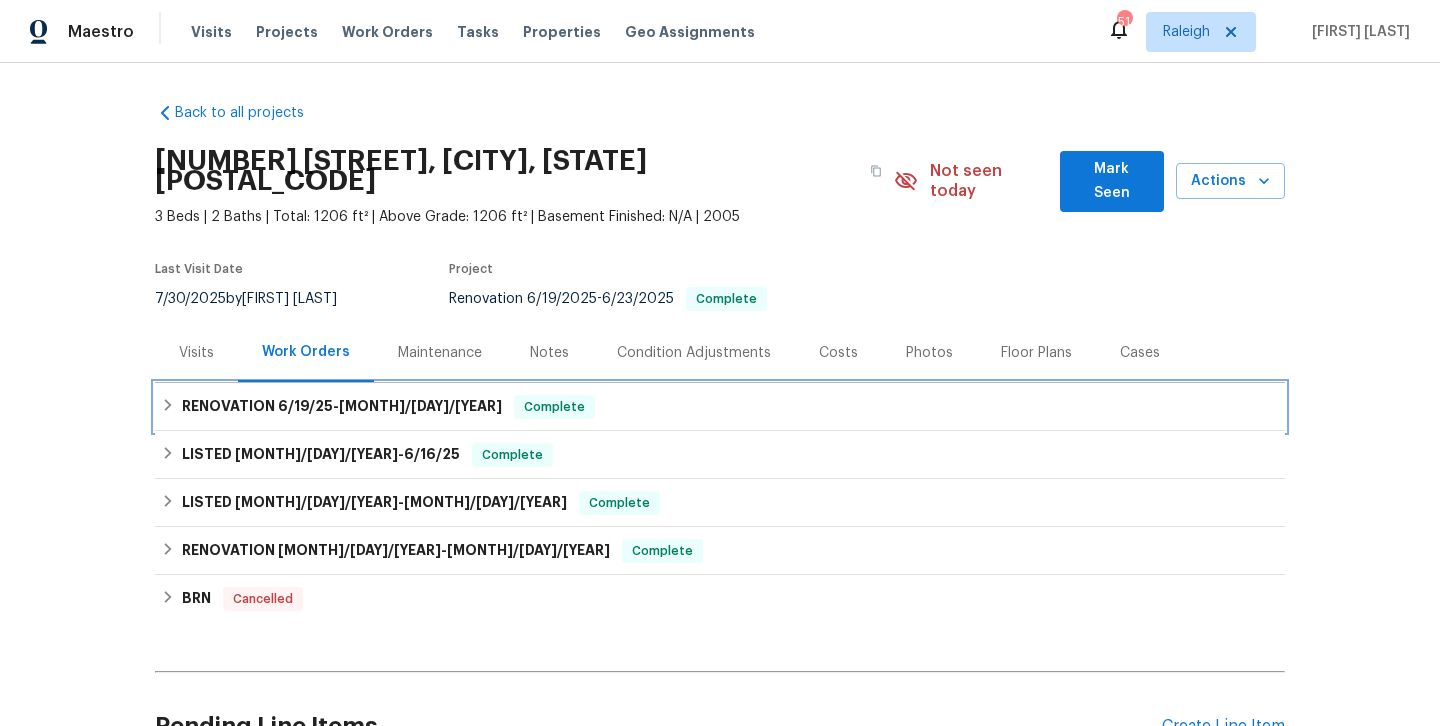 click 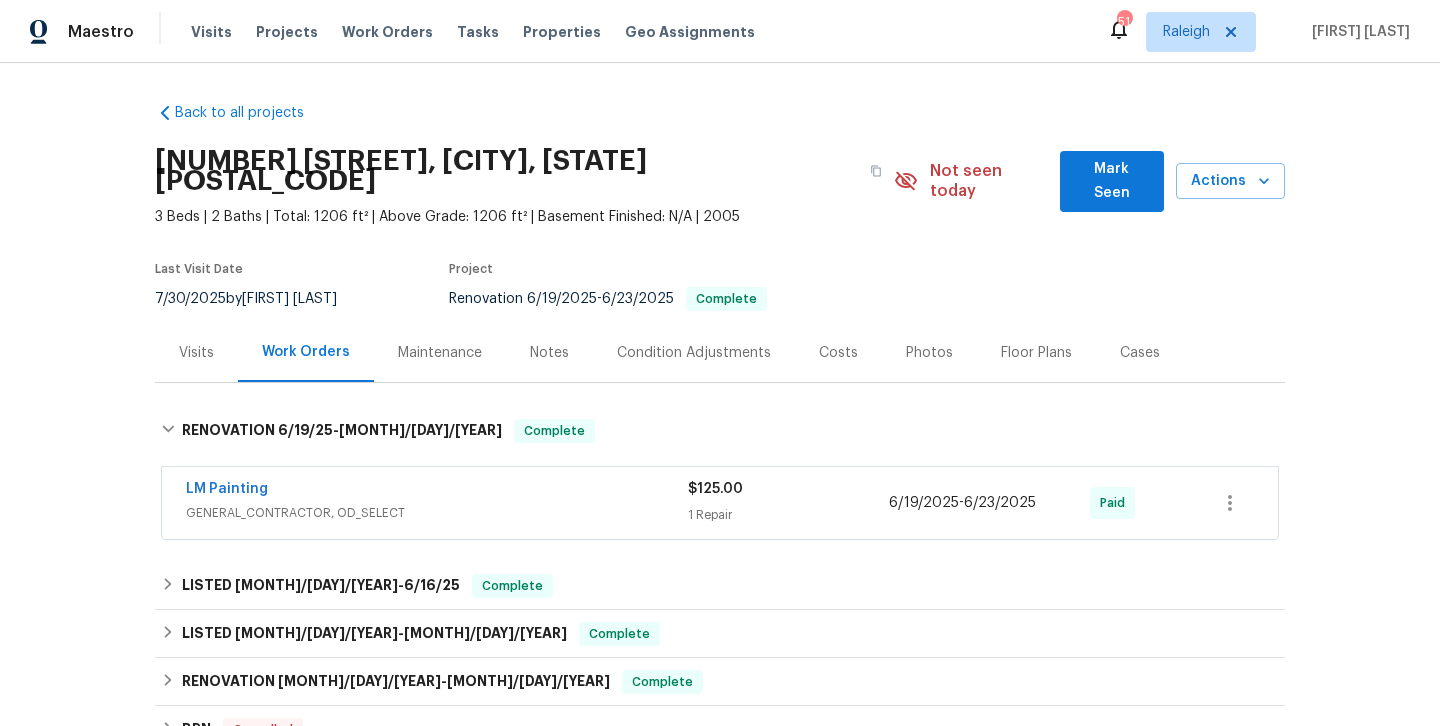 click on "LM Painting" at bounding box center [437, 491] 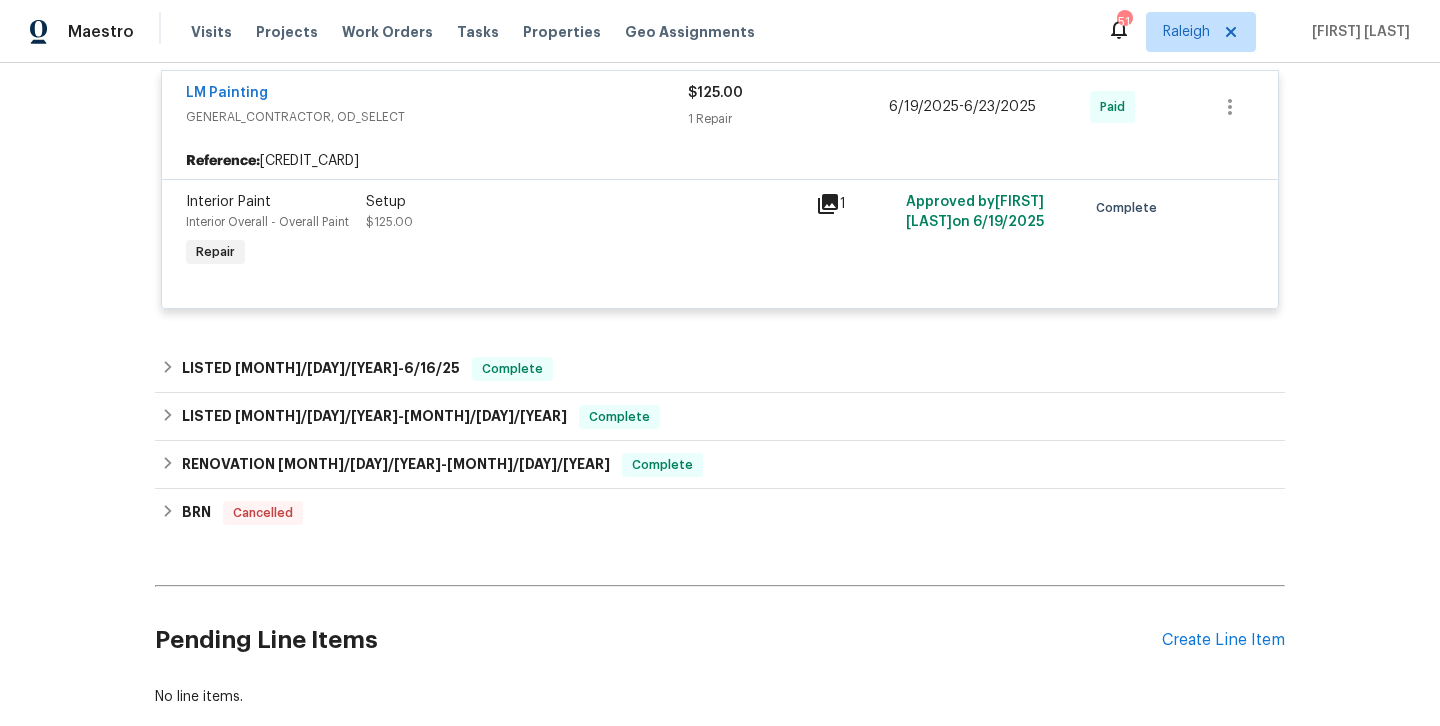 scroll, scrollTop: 413, scrollLeft: 0, axis: vertical 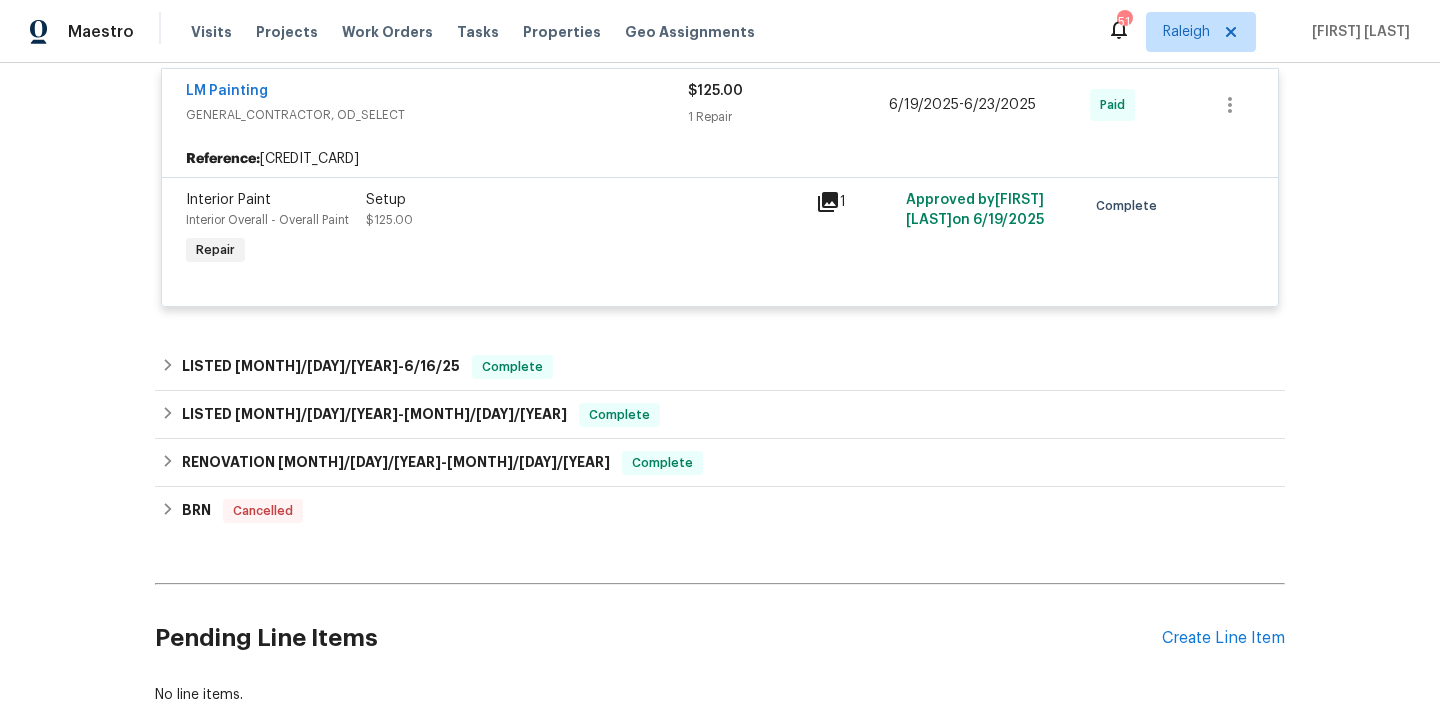 click on "Setup" at bounding box center (585, 200) 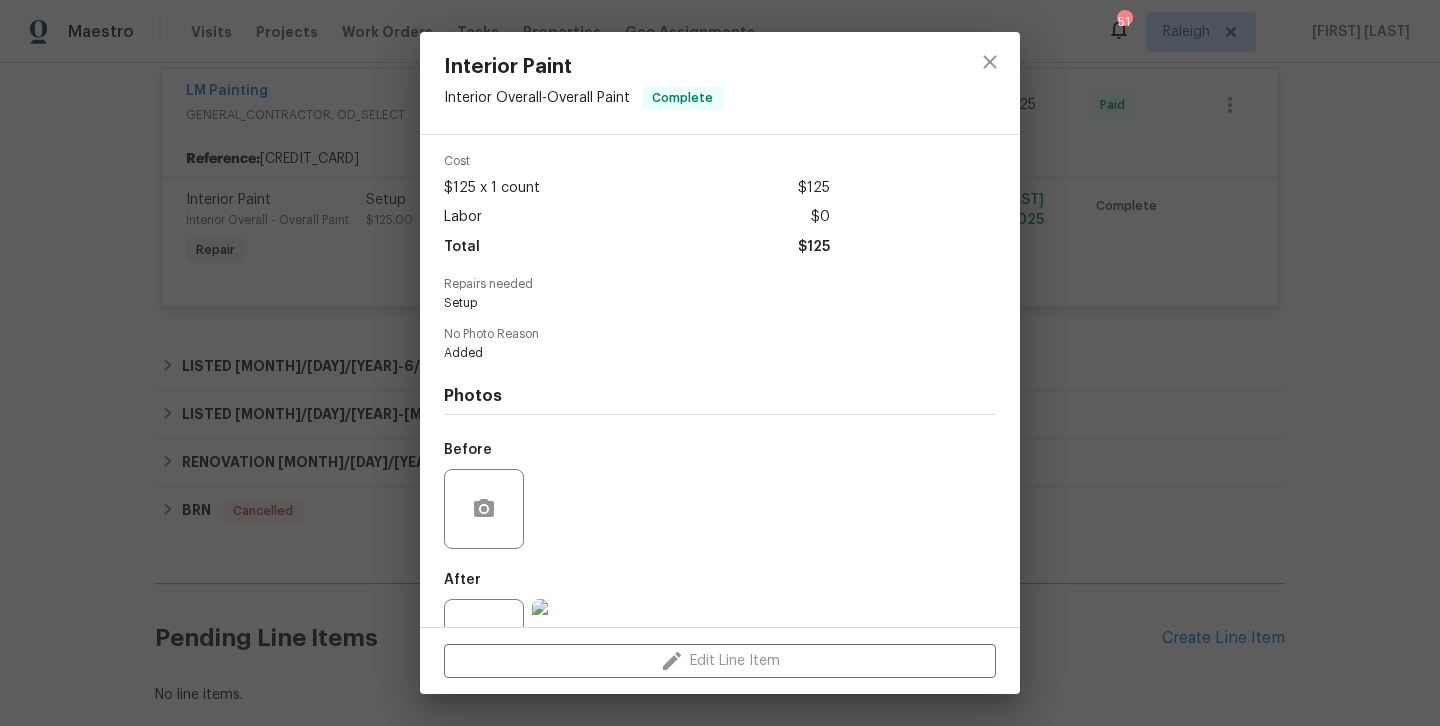 scroll, scrollTop: 145, scrollLeft: 0, axis: vertical 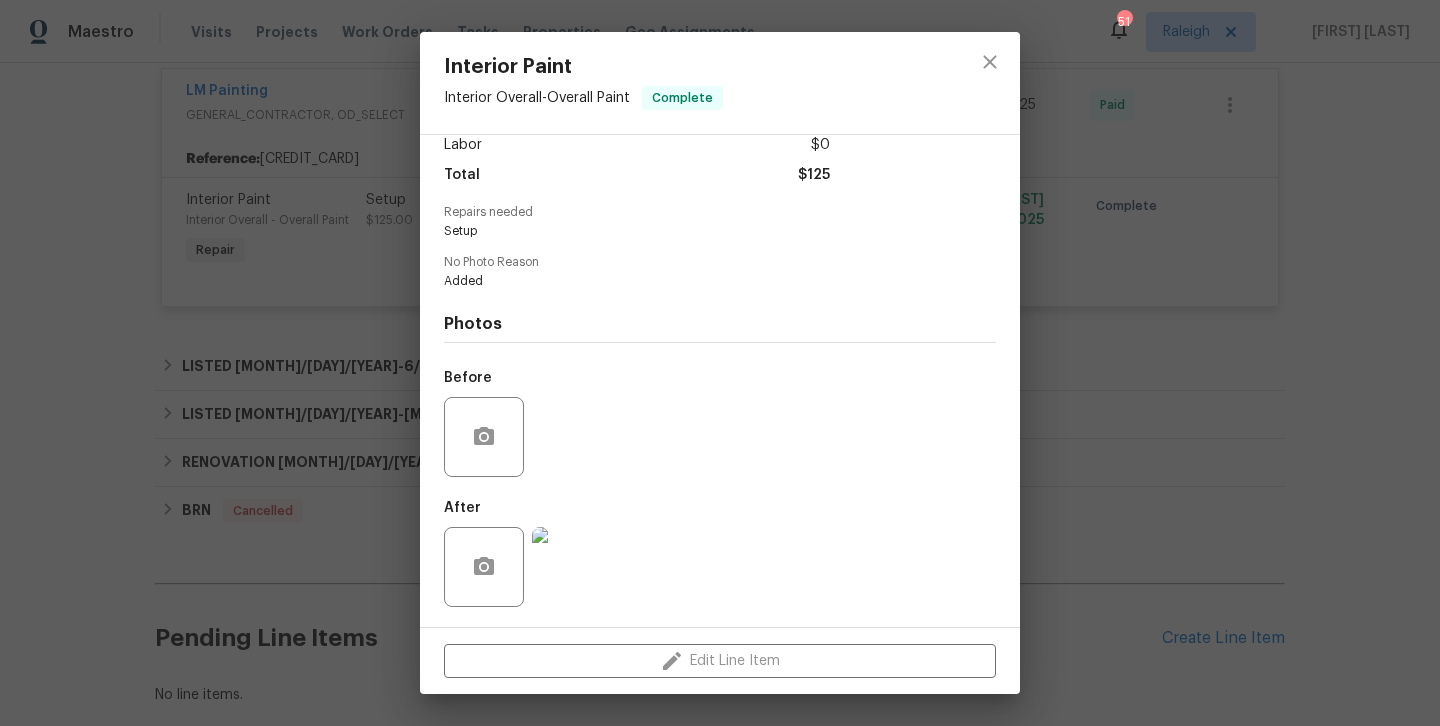 click at bounding box center [572, 567] 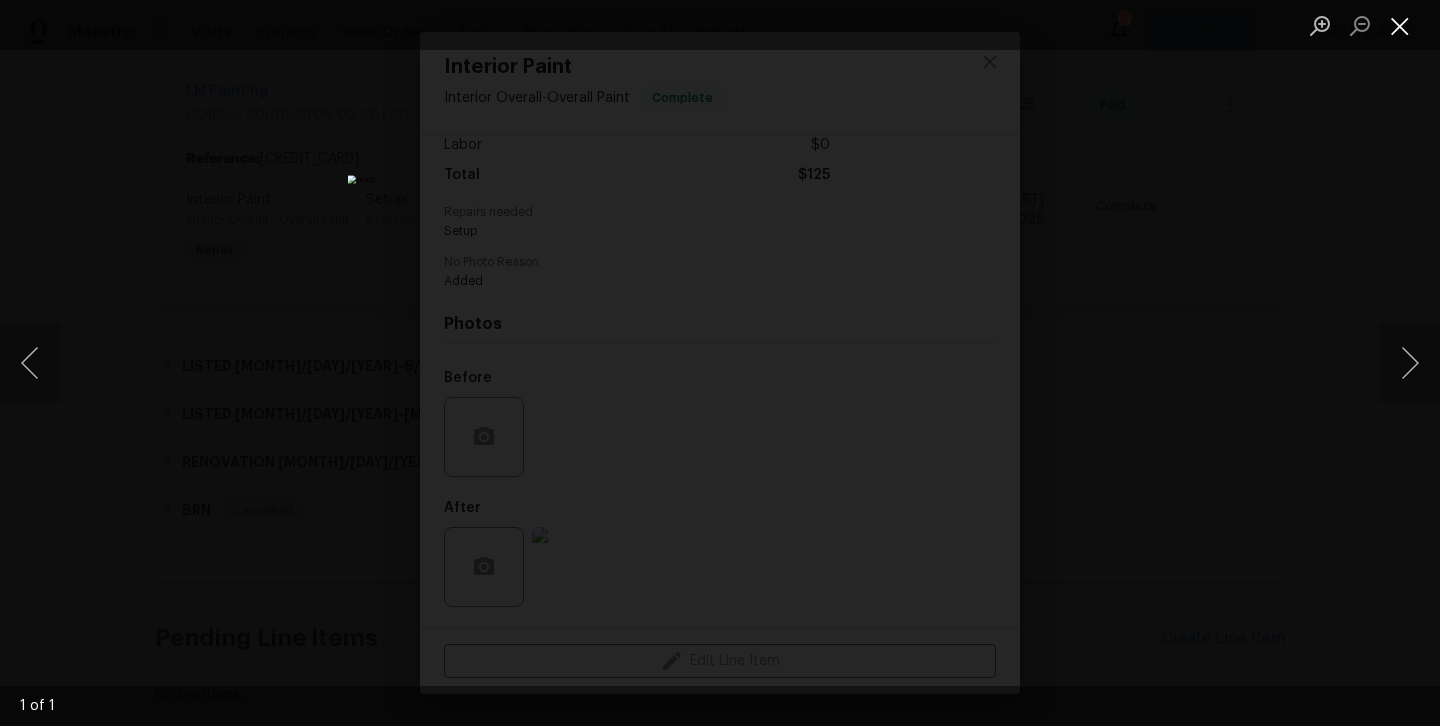 click at bounding box center [1400, 25] 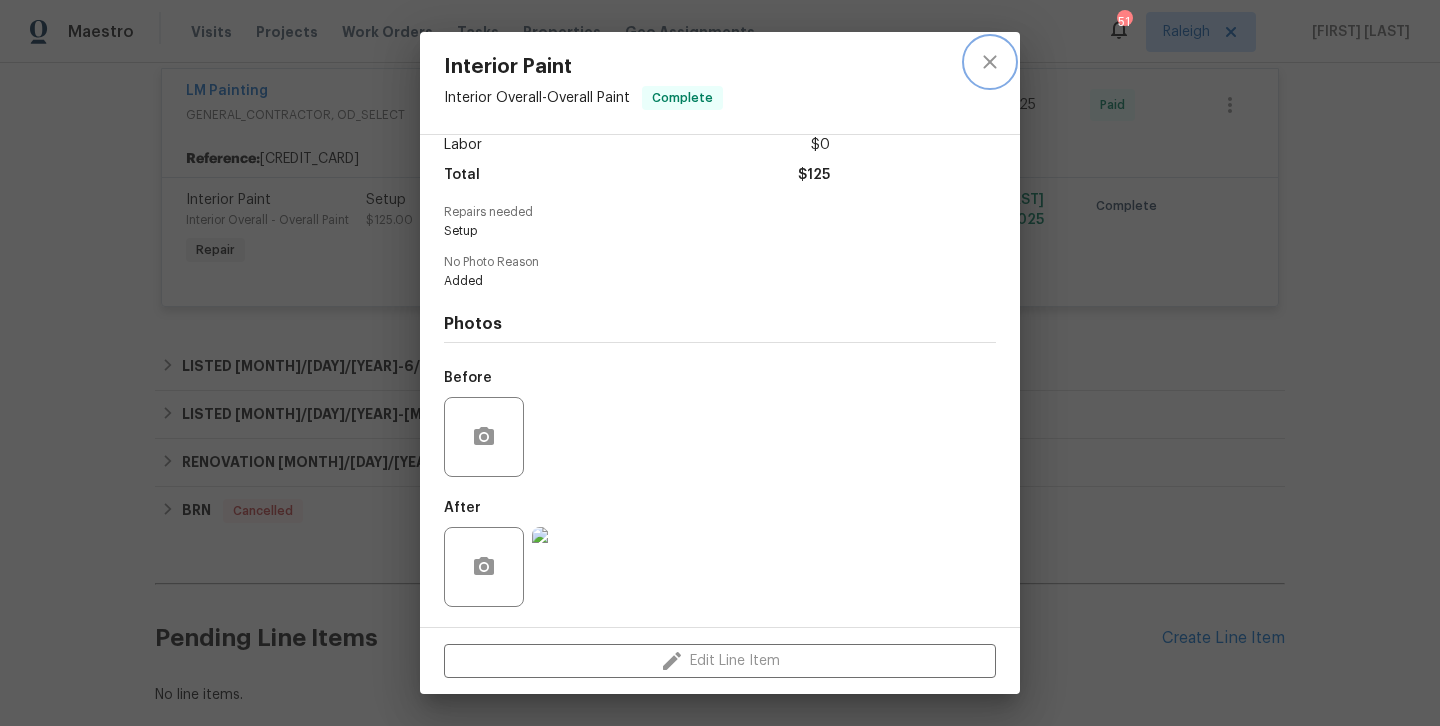 click 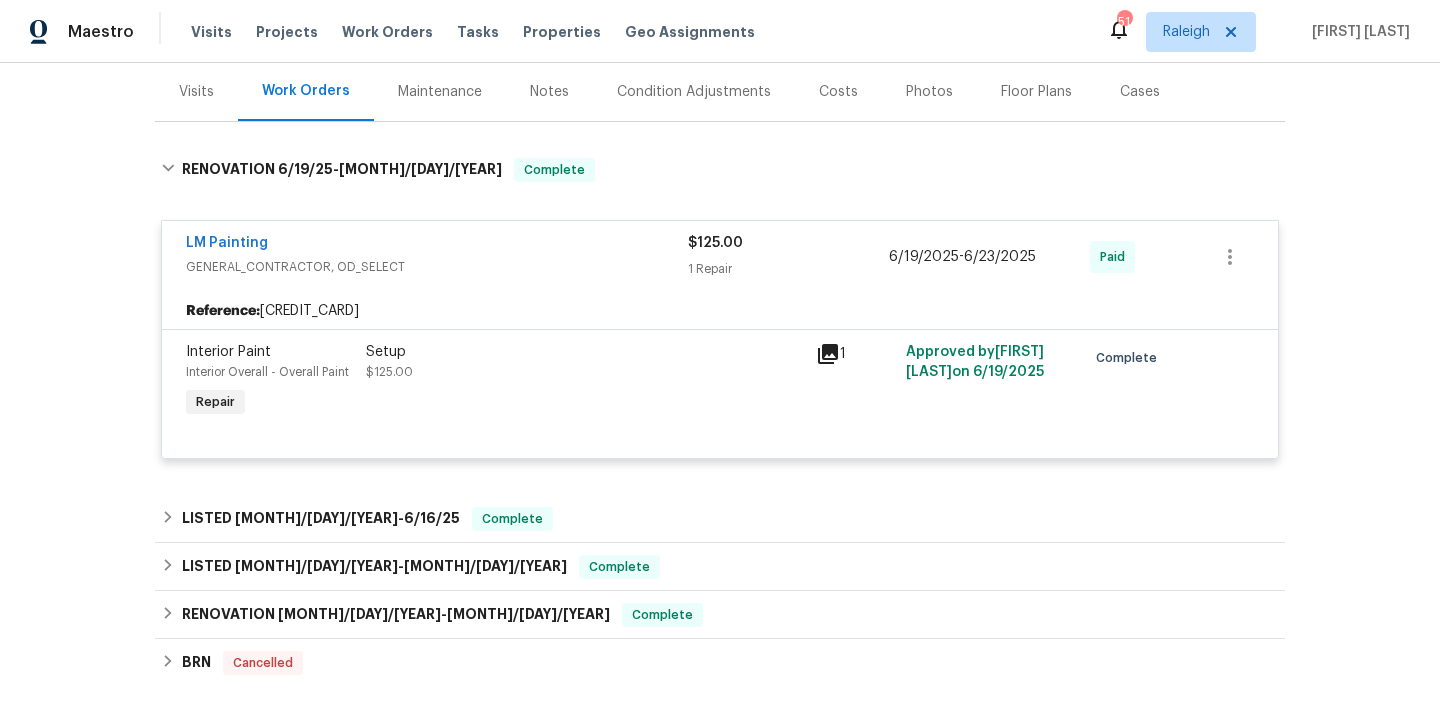 scroll, scrollTop: 259, scrollLeft: 0, axis: vertical 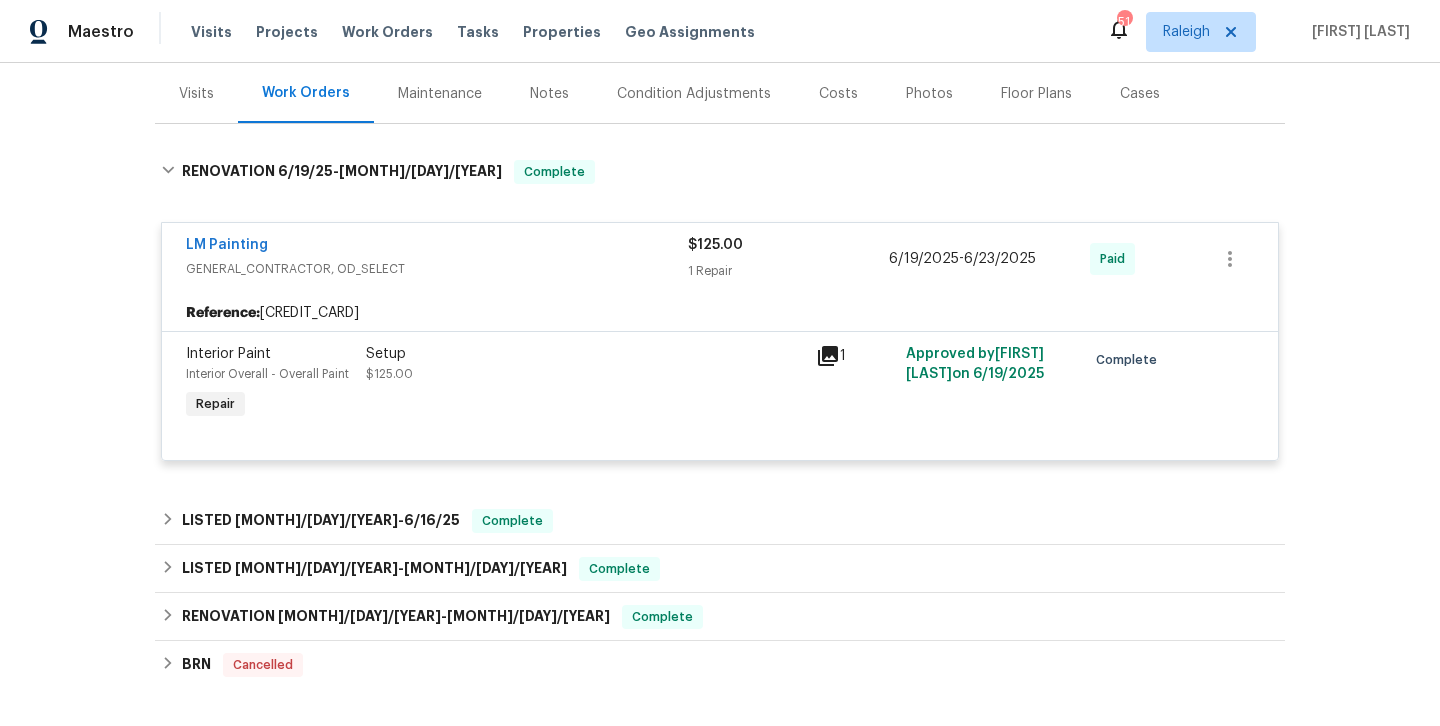 click on "Visits" at bounding box center [196, 93] 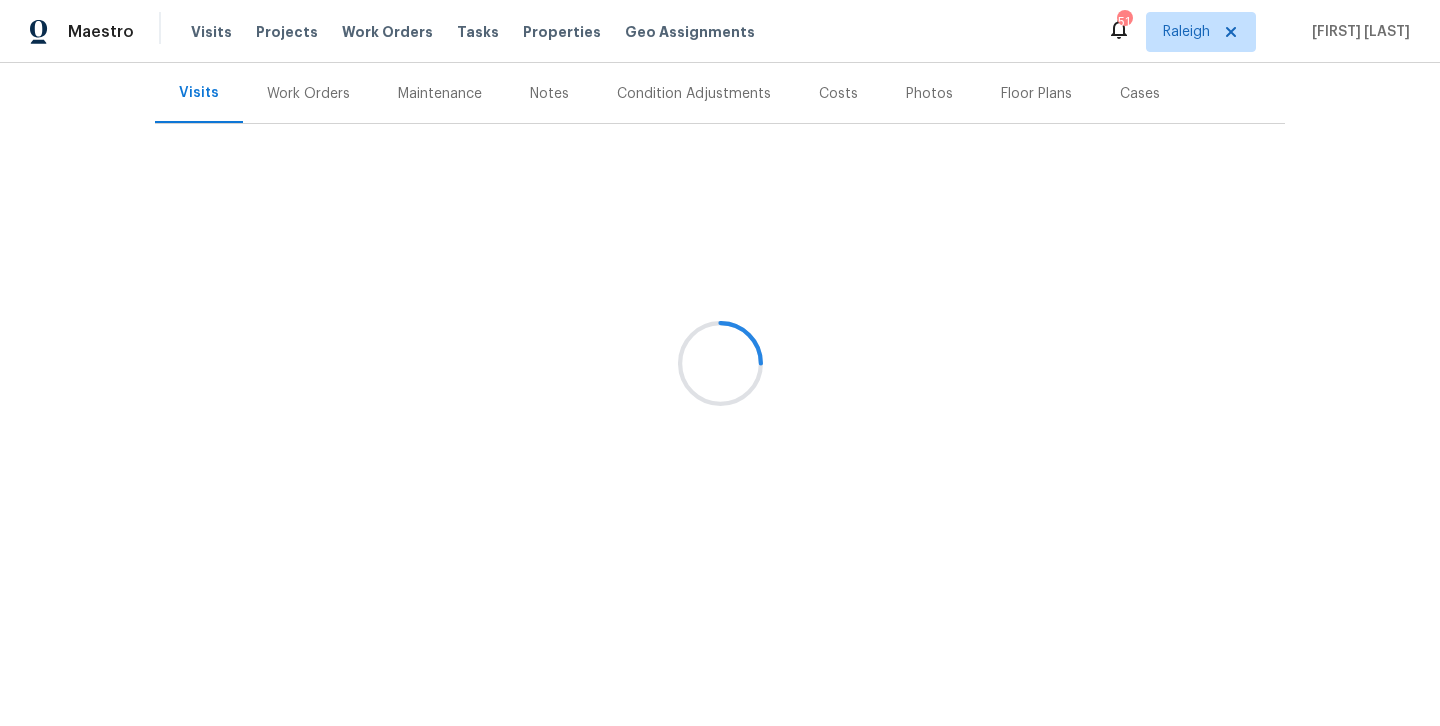 scroll, scrollTop: 258, scrollLeft: 0, axis: vertical 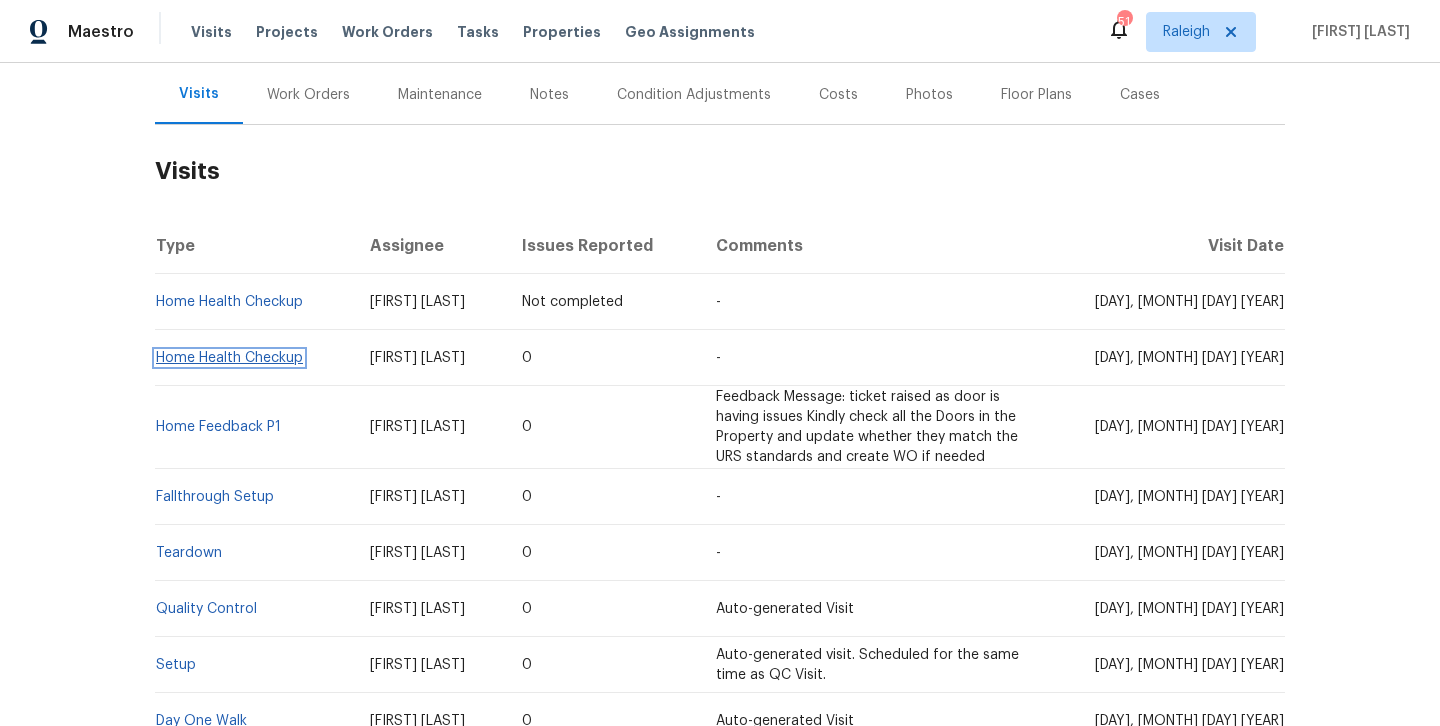 click on "Home Health Checkup" at bounding box center (229, 358) 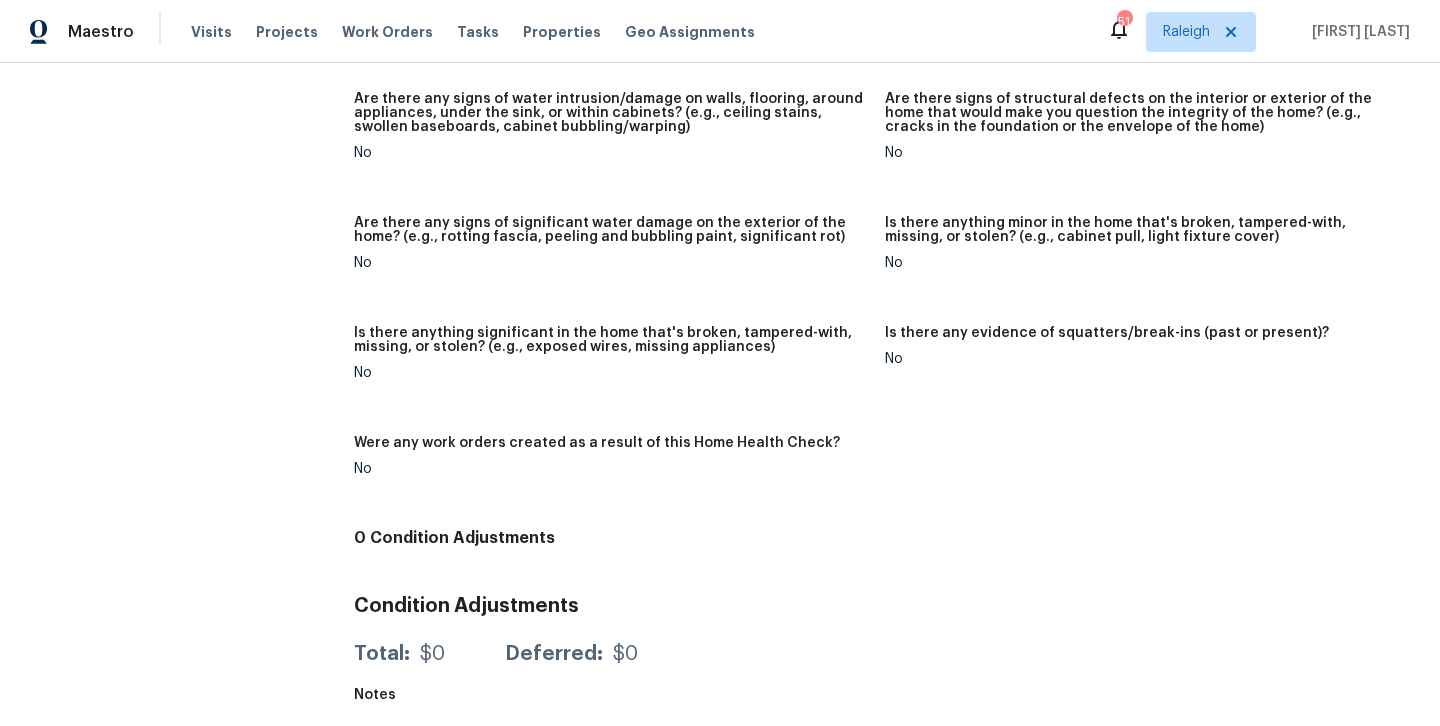 scroll, scrollTop: 0, scrollLeft: 0, axis: both 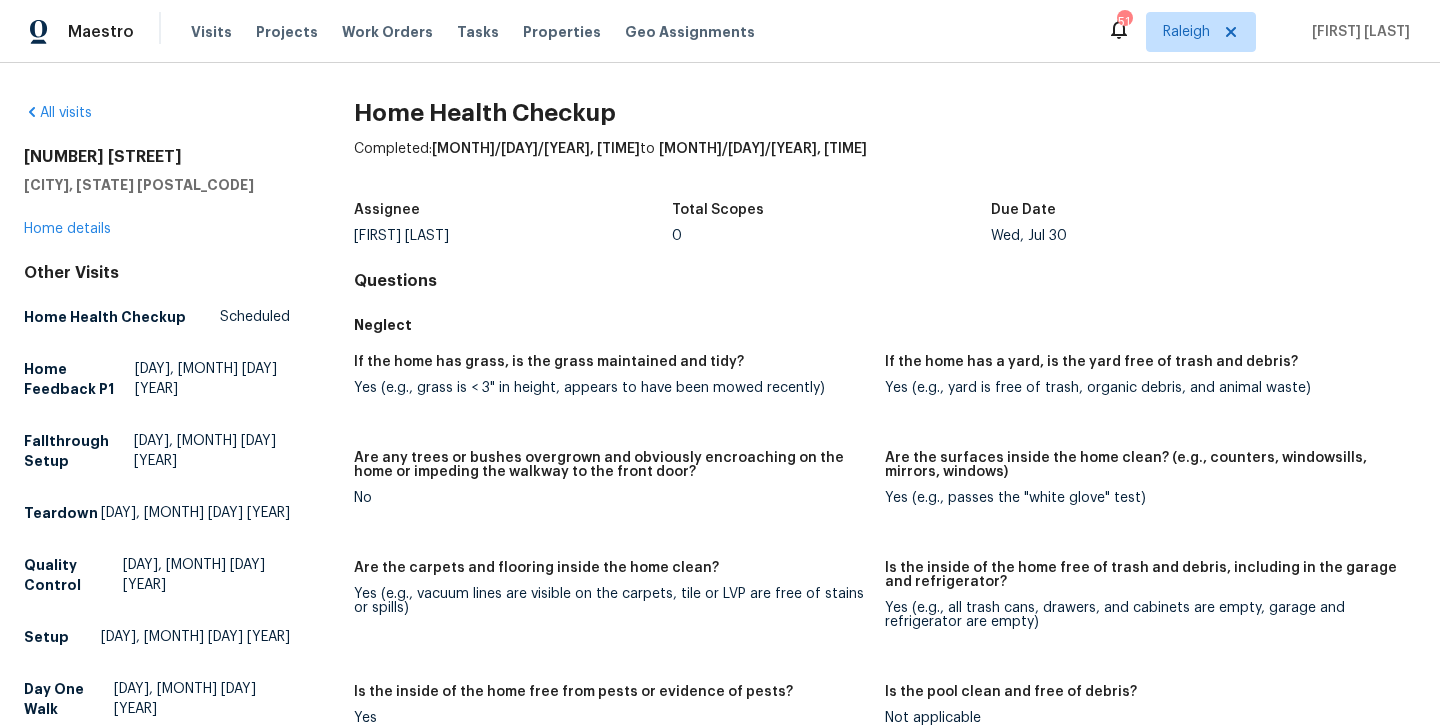 click on "18201 Waldrop Cv Decatur, GA 30034 Home details" at bounding box center (157, 193) 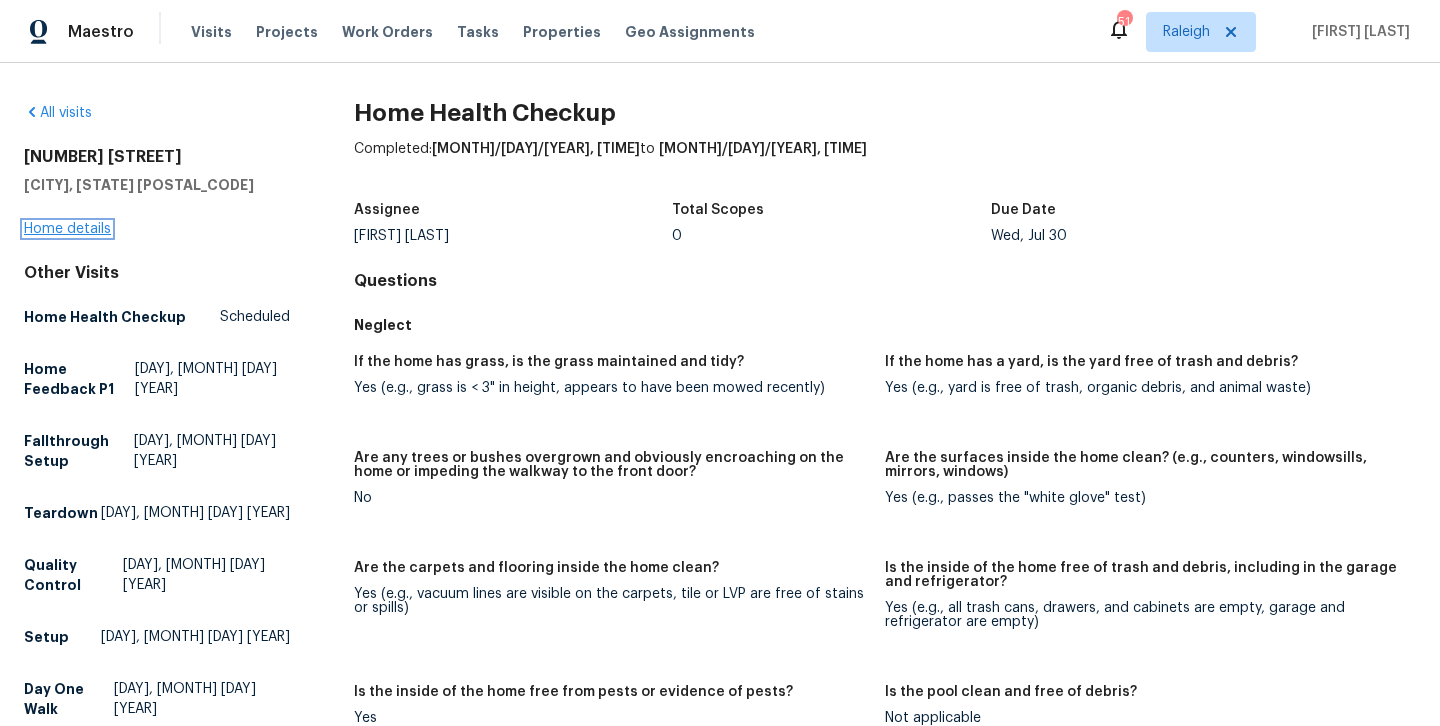 click on "Home details" at bounding box center [67, 229] 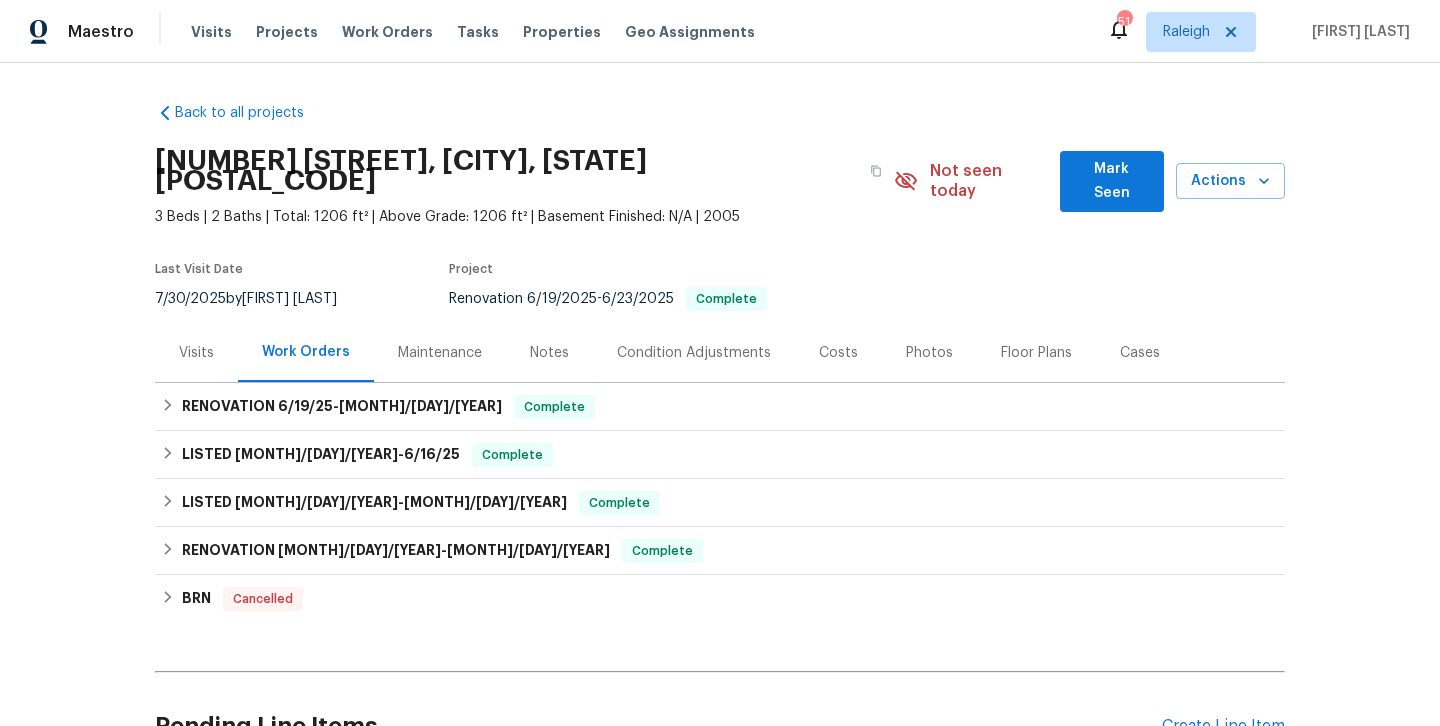 click on "Visits" at bounding box center (196, 353) 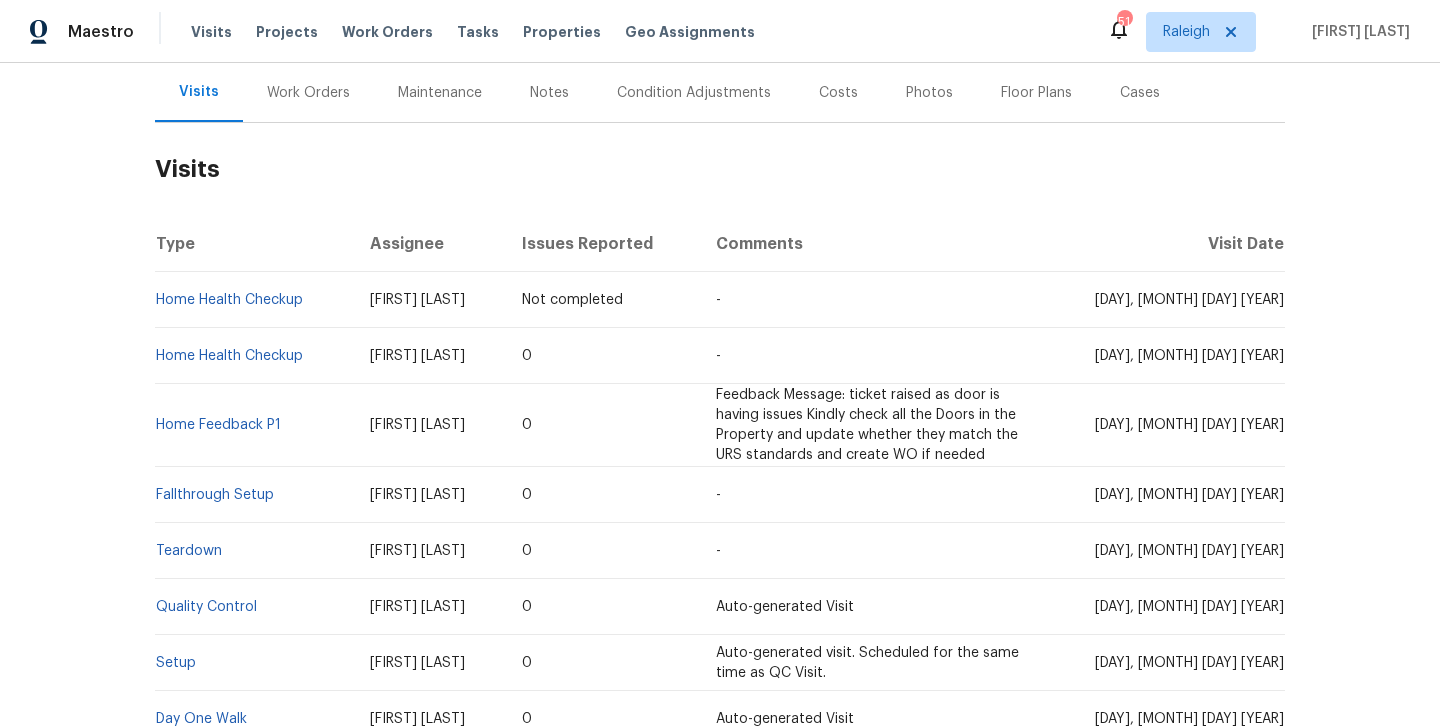 scroll, scrollTop: 266, scrollLeft: 0, axis: vertical 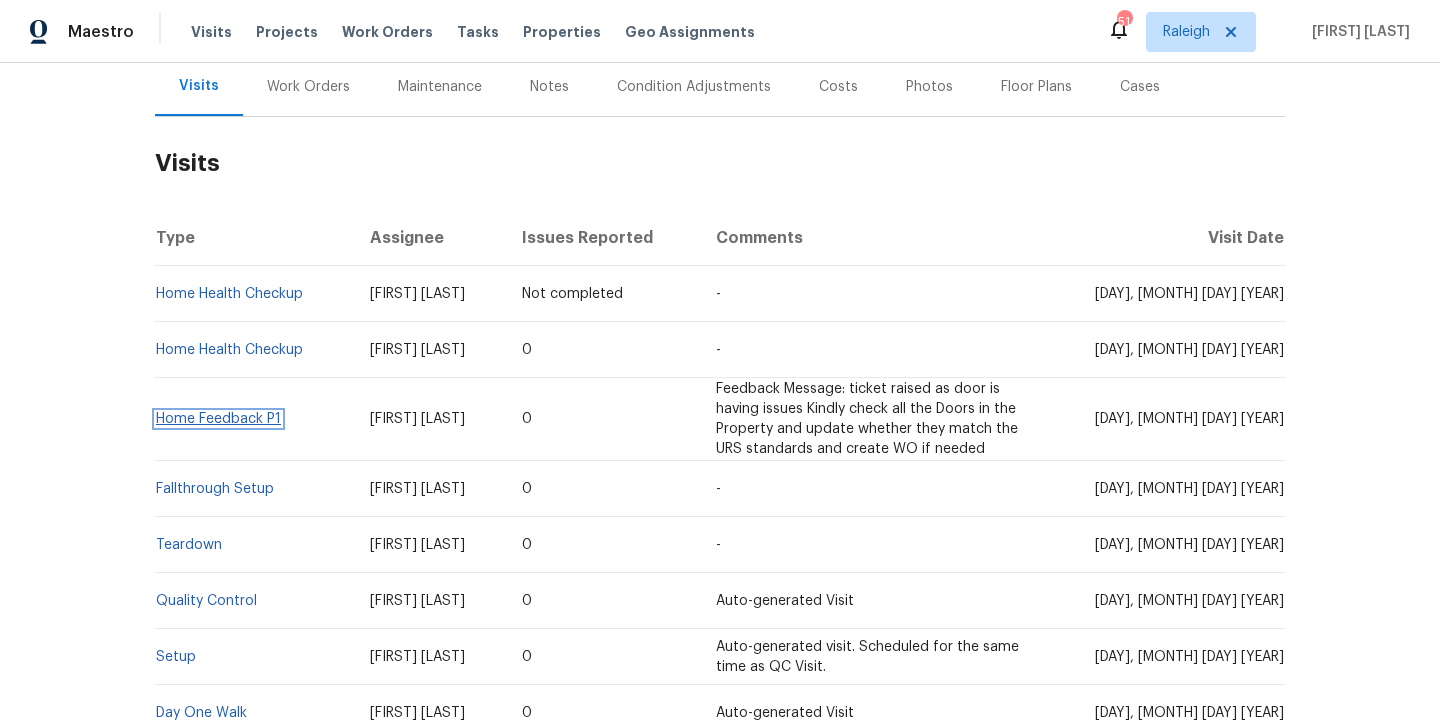 click on "Home Feedback P1" at bounding box center [218, 419] 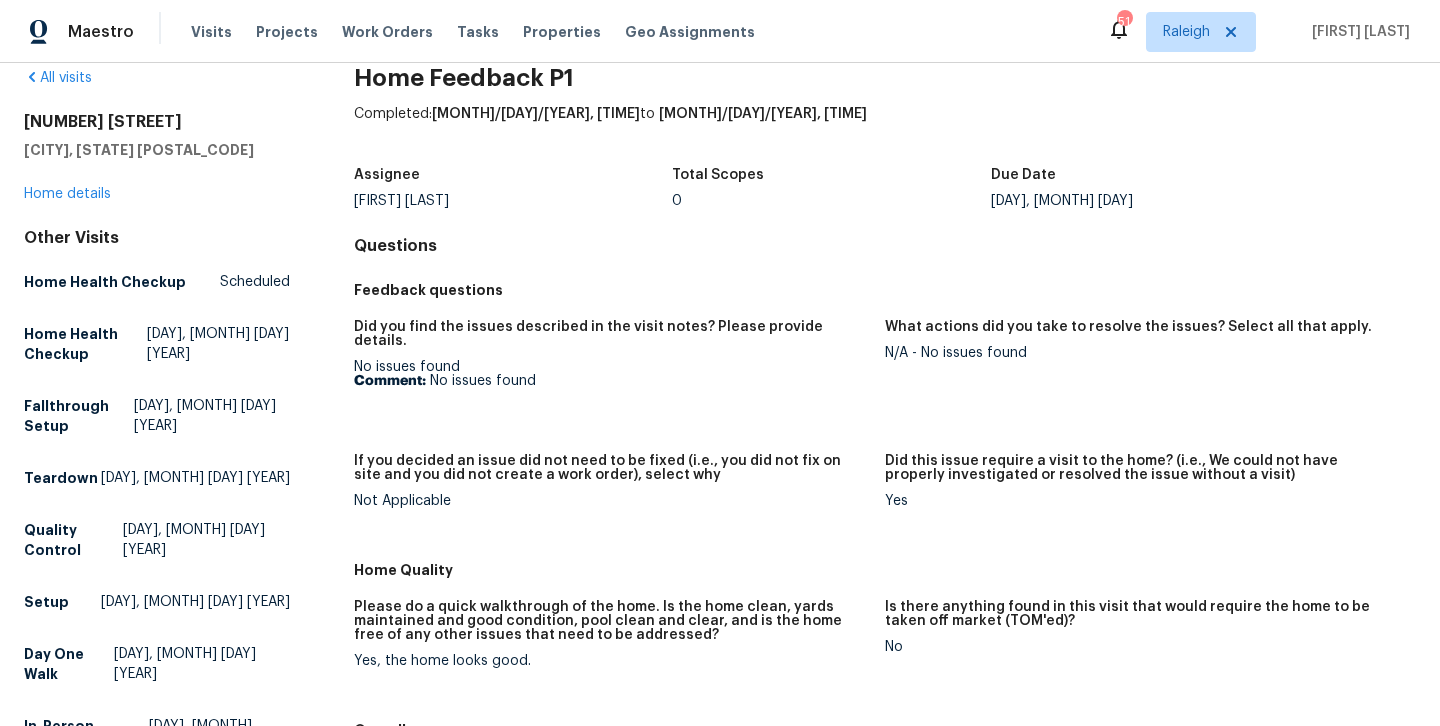 scroll, scrollTop: 0, scrollLeft: 0, axis: both 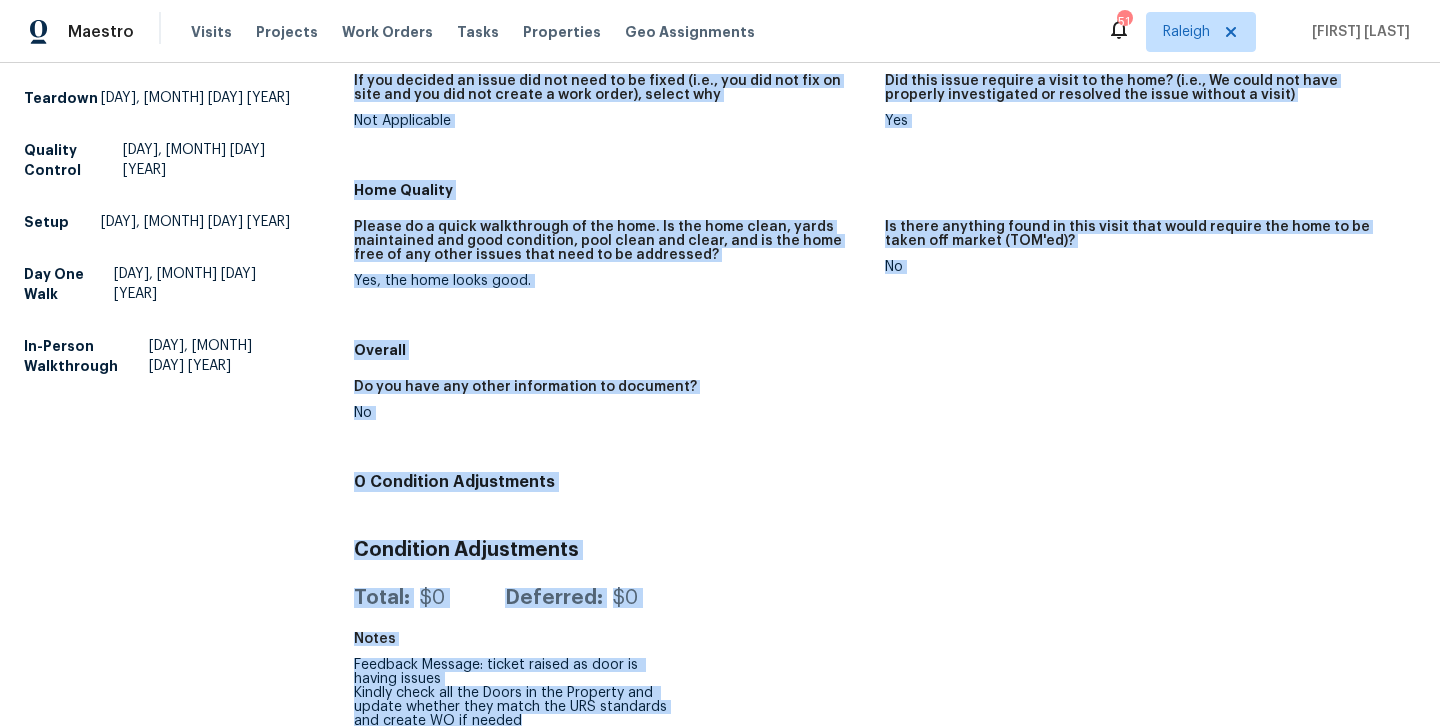 drag, startPoint x: 355, startPoint y: 116, endPoint x: 618, endPoint y: 735, distance: 672.5548 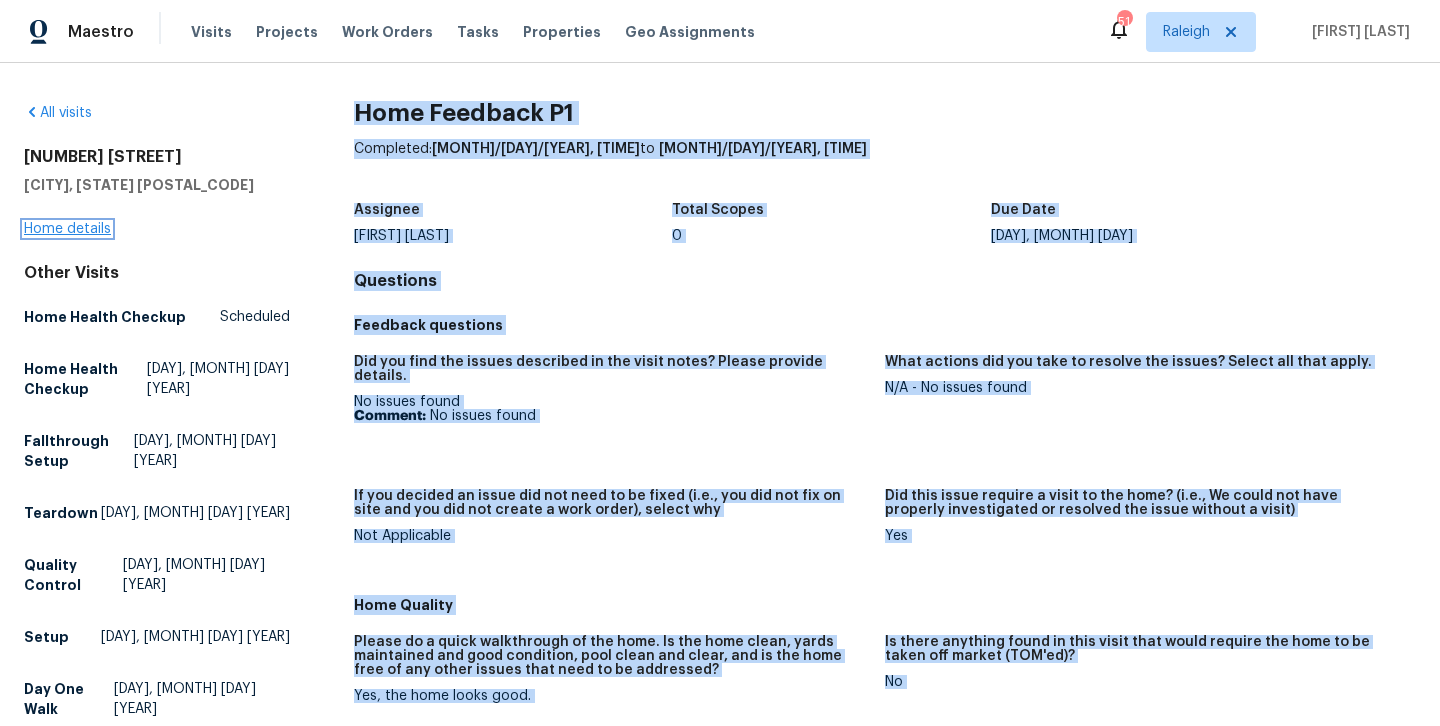 click on "Home details" at bounding box center [67, 229] 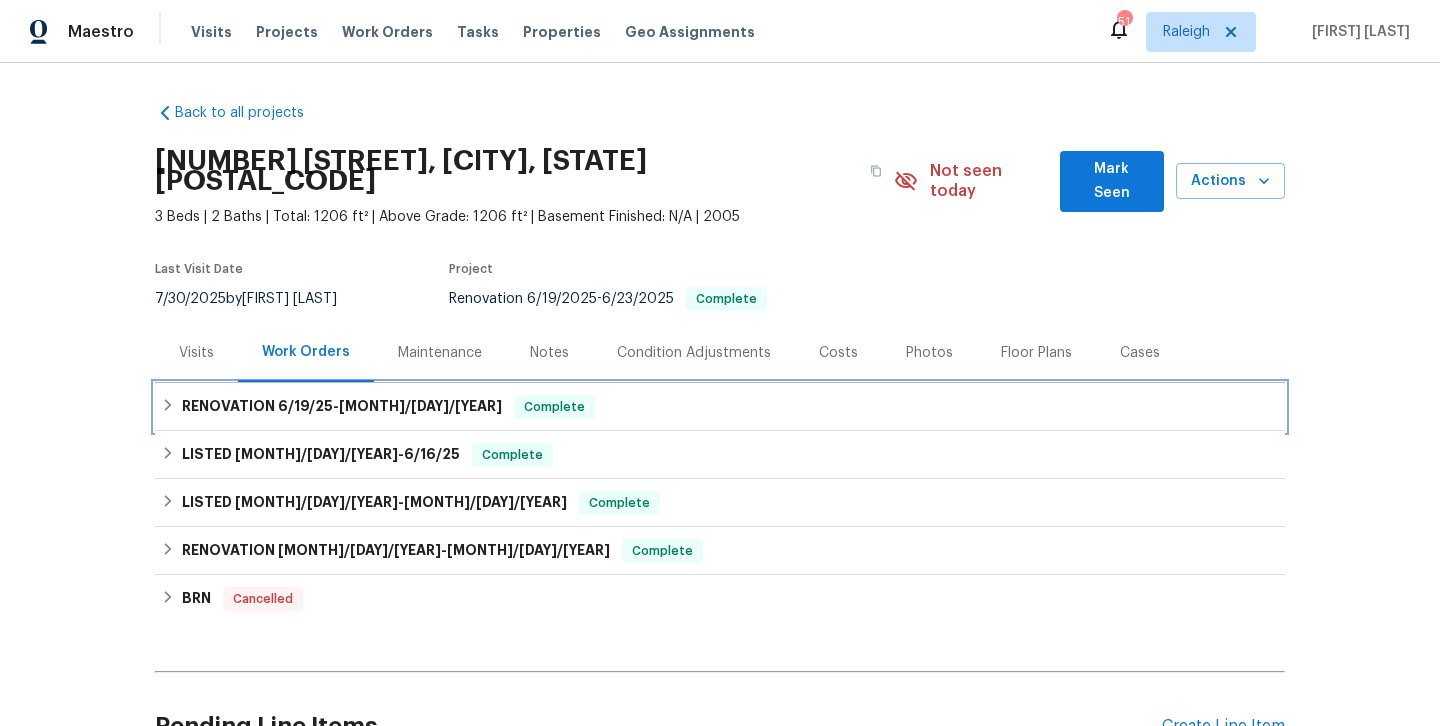 click 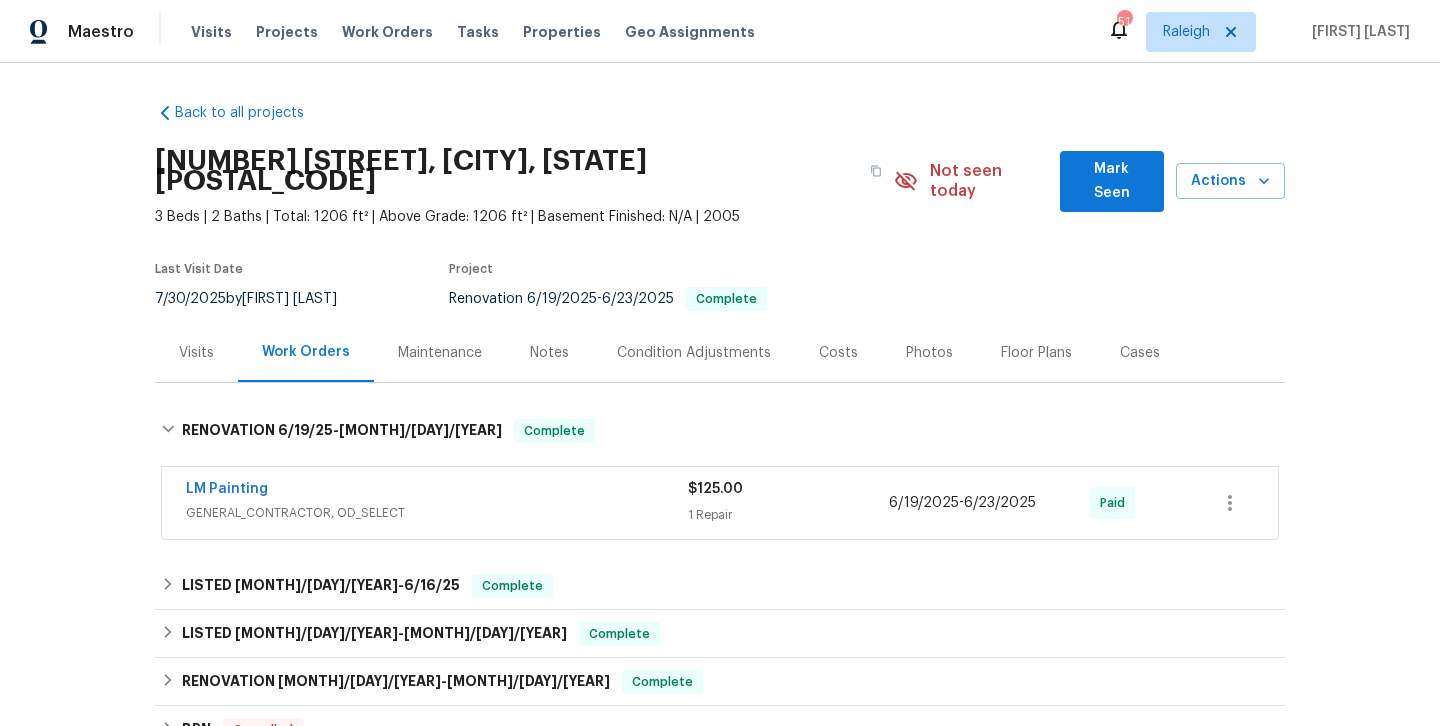 click on "LM Painting" at bounding box center (437, 491) 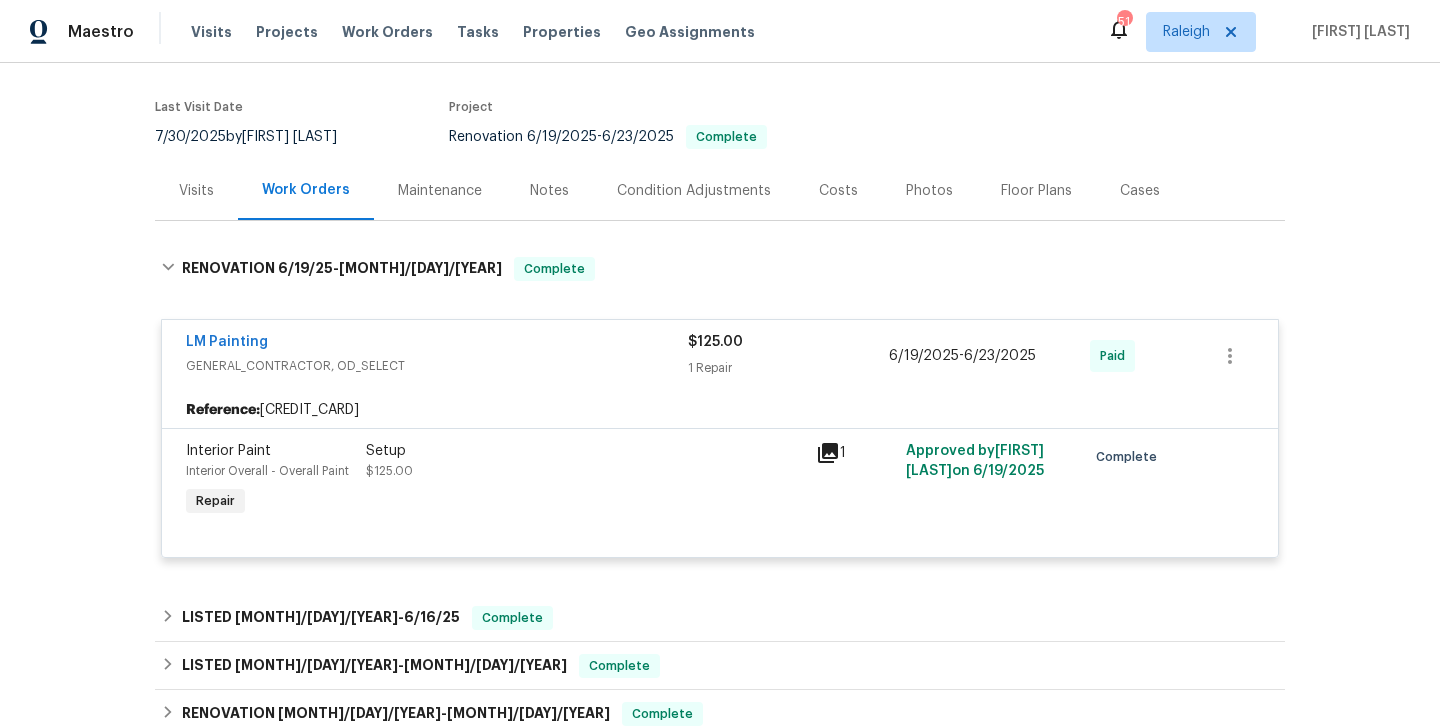 scroll, scrollTop: 164, scrollLeft: 0, axis: vertical 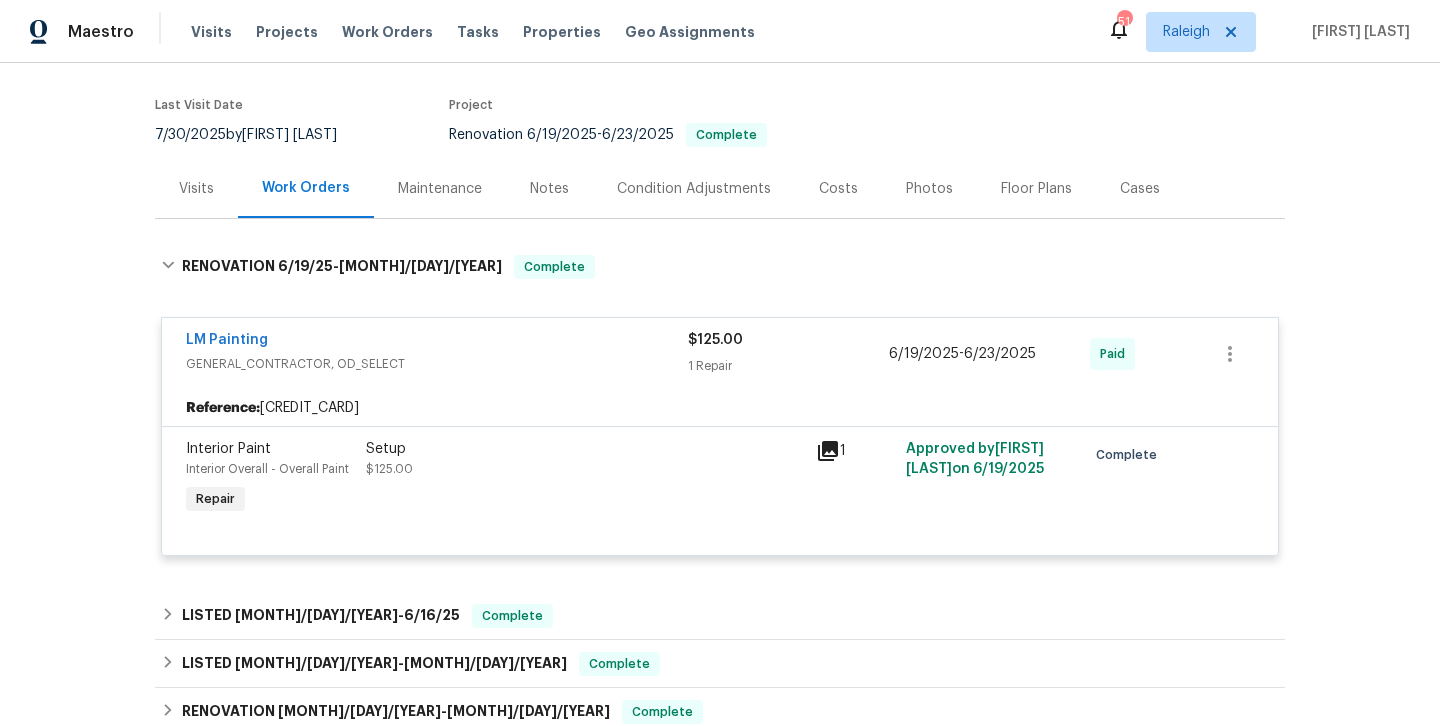 click on "Setup $125.00" at bounding box center [585, 459] 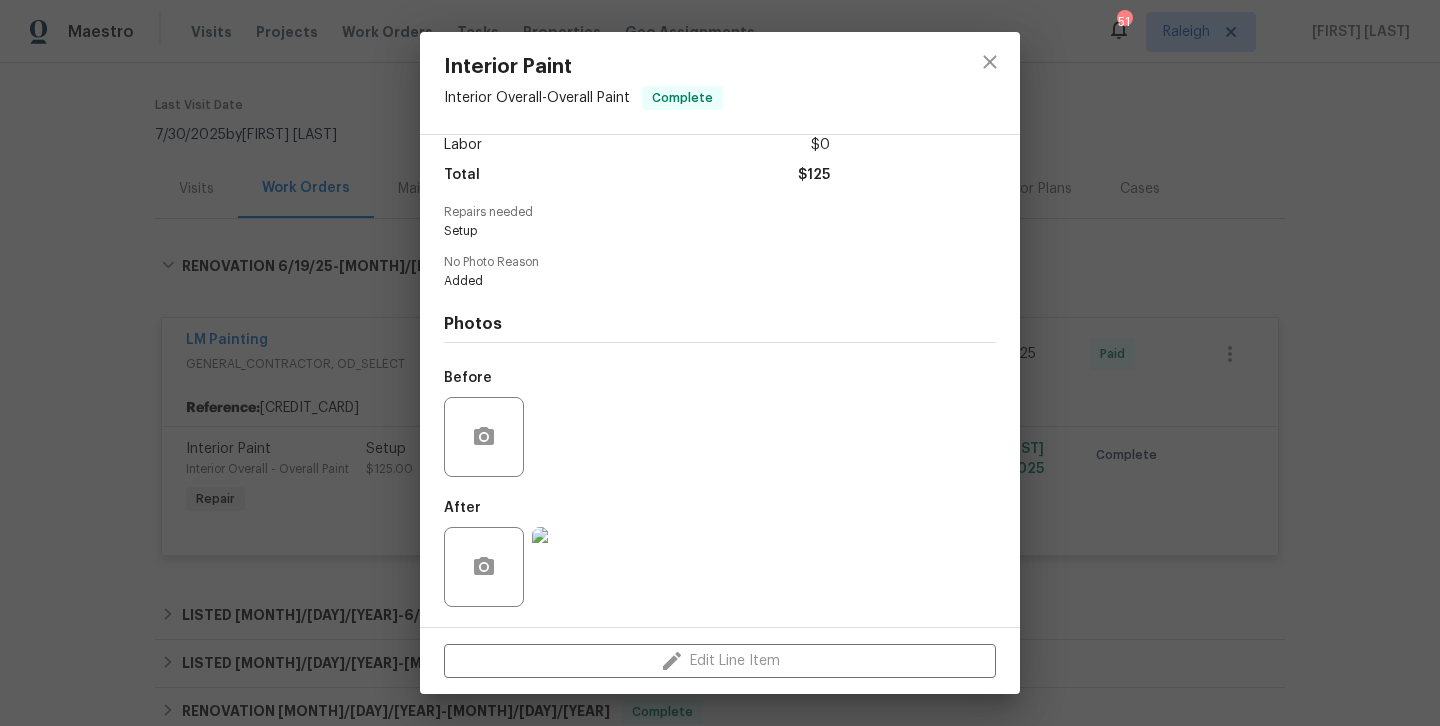 scroll, scrollTop: 0, scrollLeft: 0, axis: both 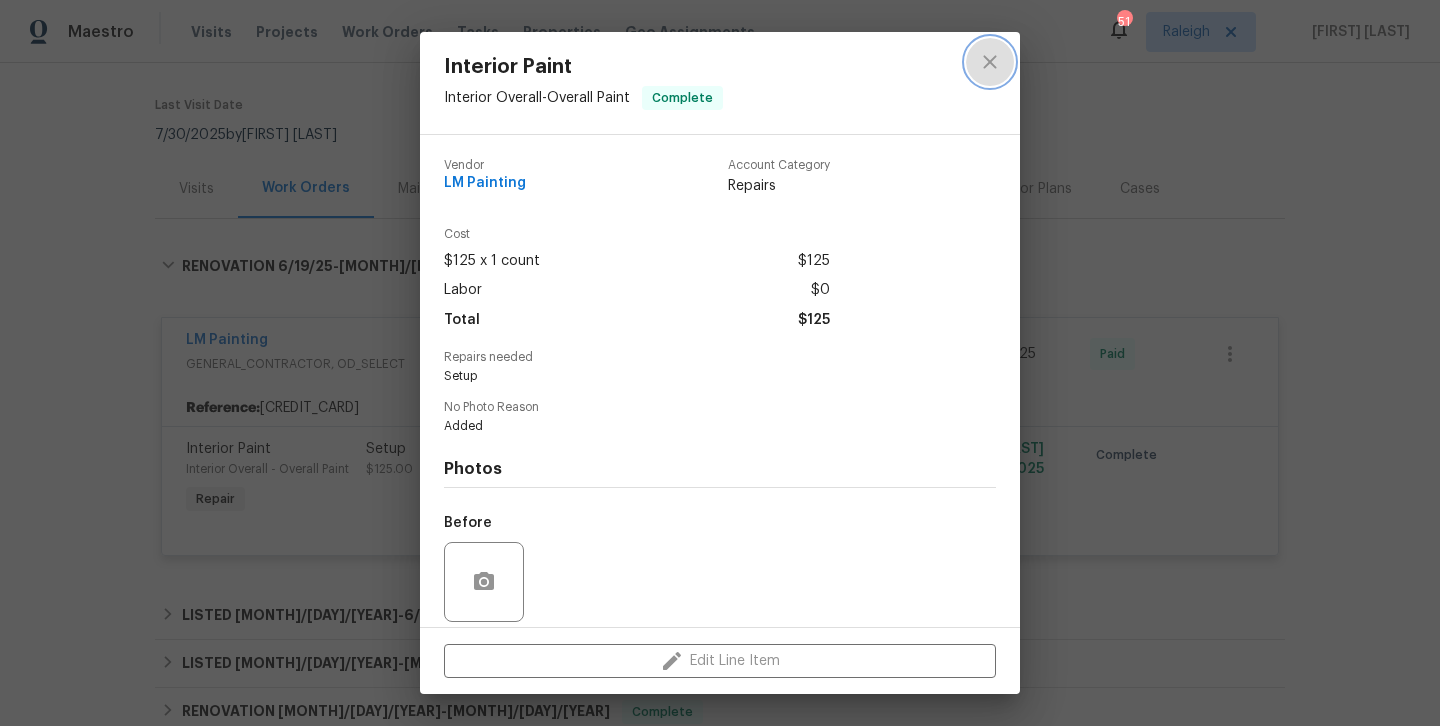 click 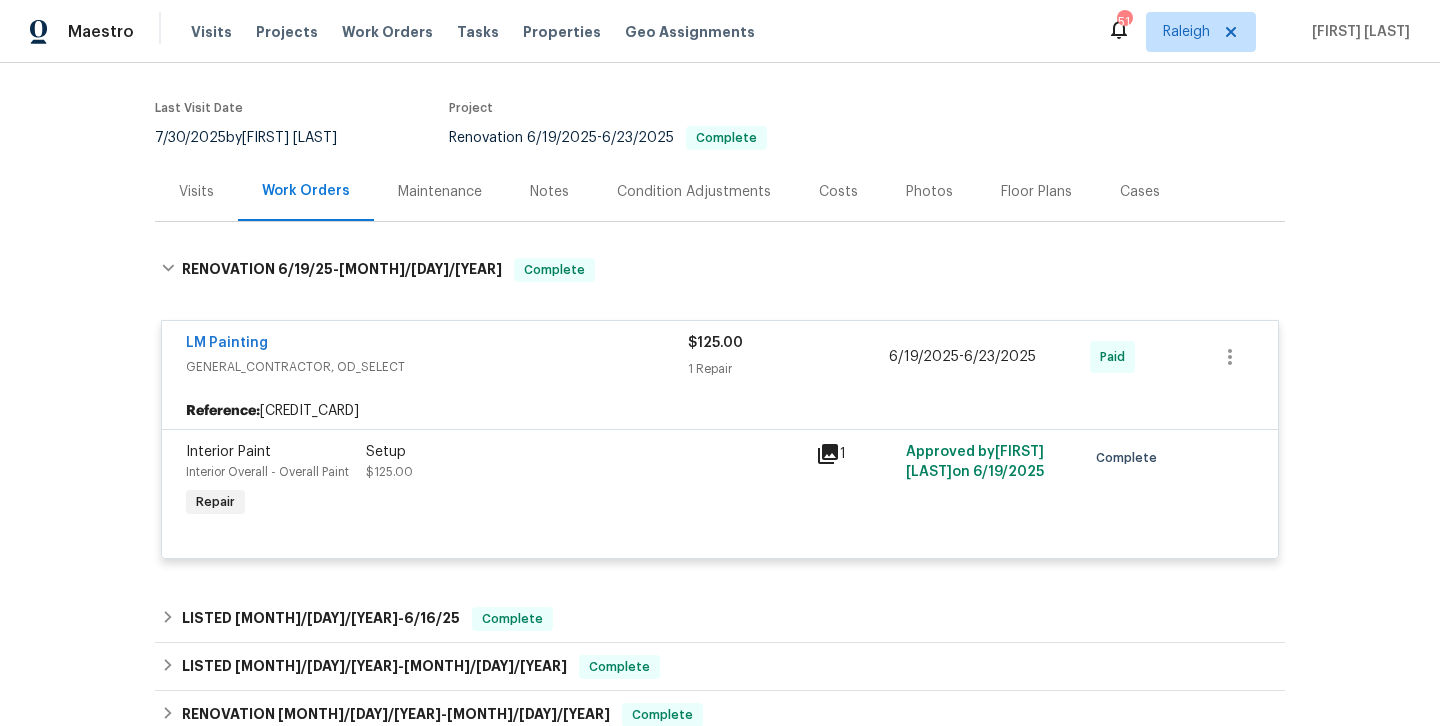 scroll, scrollTop: 174, scrollLeft: 0, axis: vertical 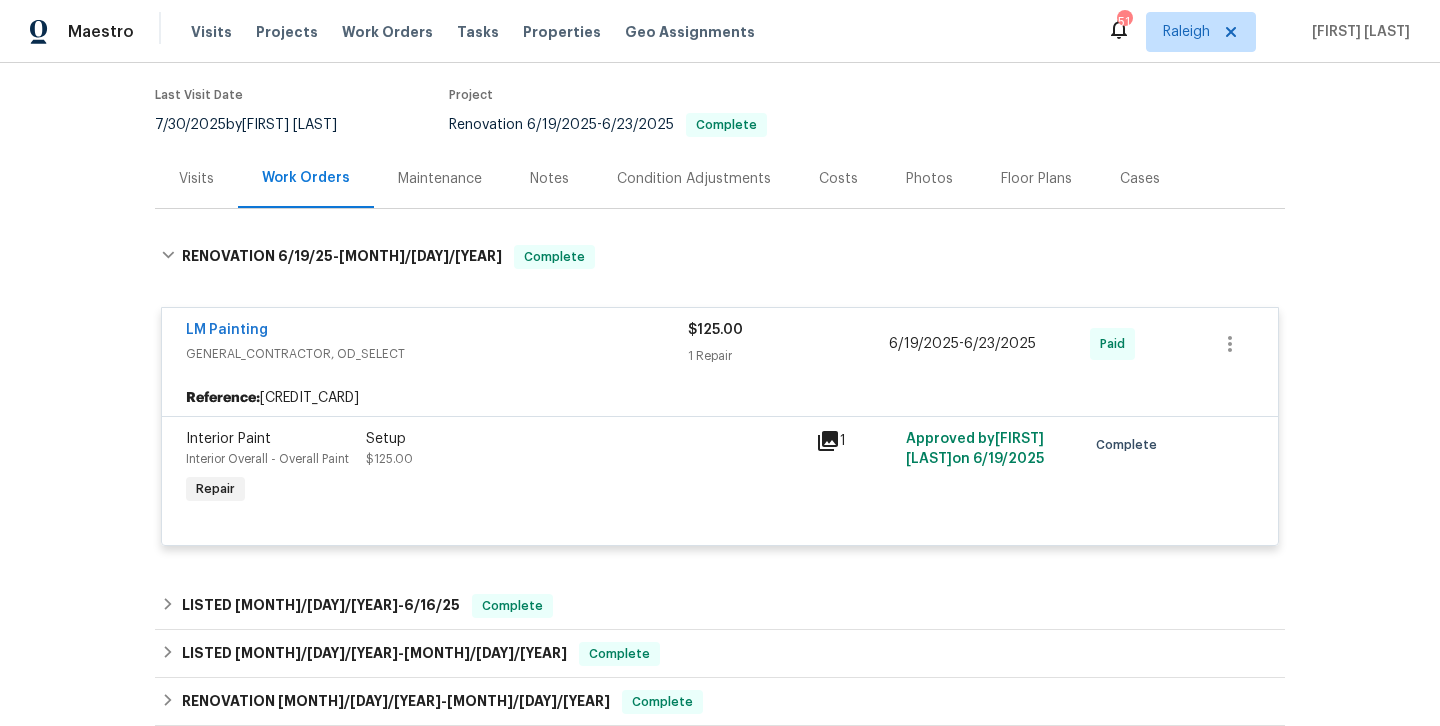 click on "GENERAL_CONTRACTOR, OD_SELECT" at bounding box center (437, 354) 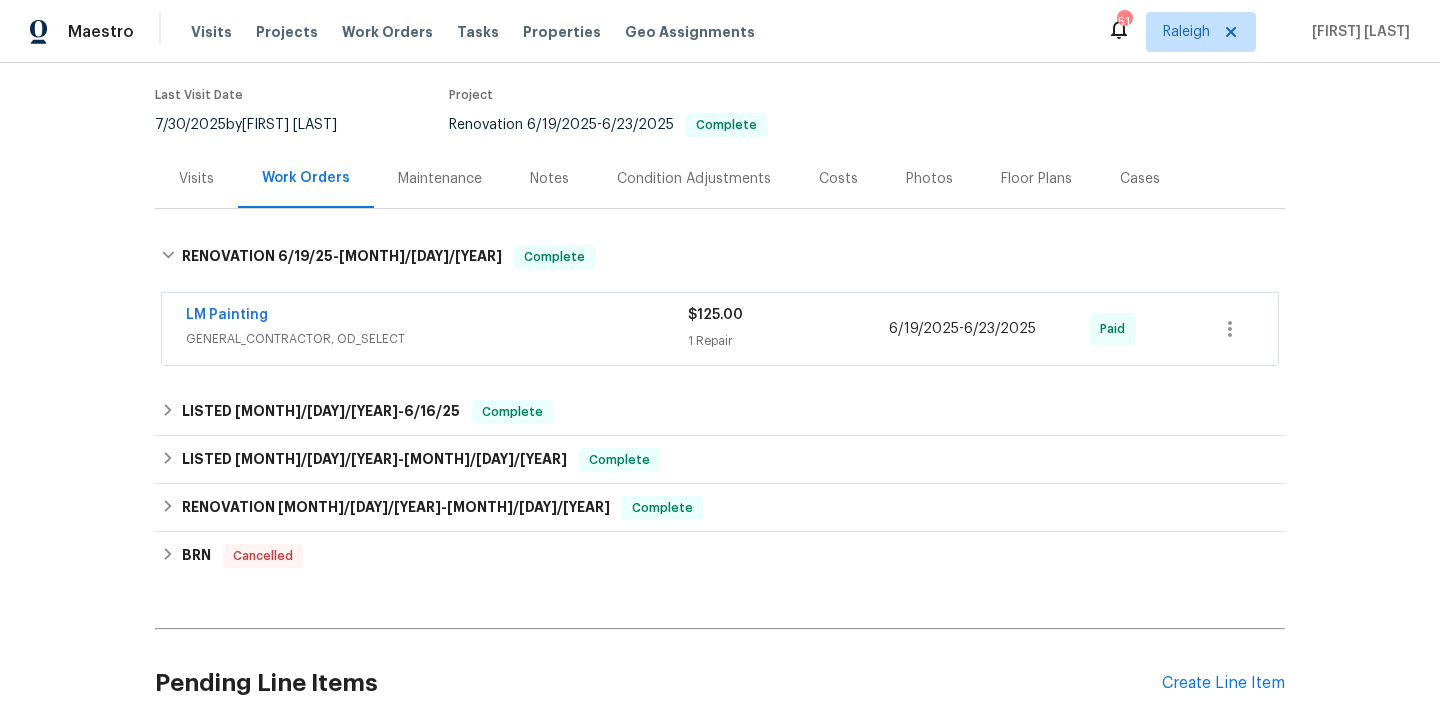 click on "GENERAL_CONTRACTOR, OD_SELECT" at bounding box center [437, 339] 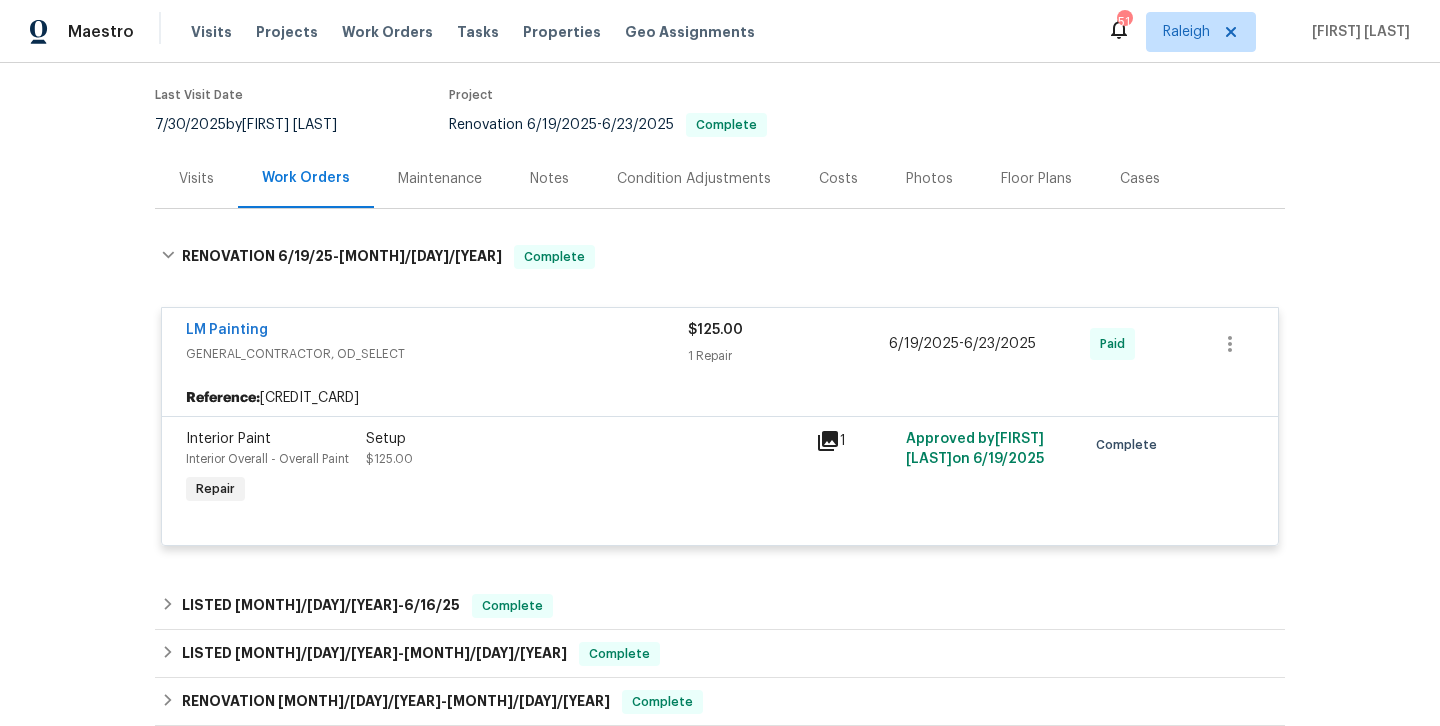 click on "Setup $125.00" at bounding box center [585, 469] 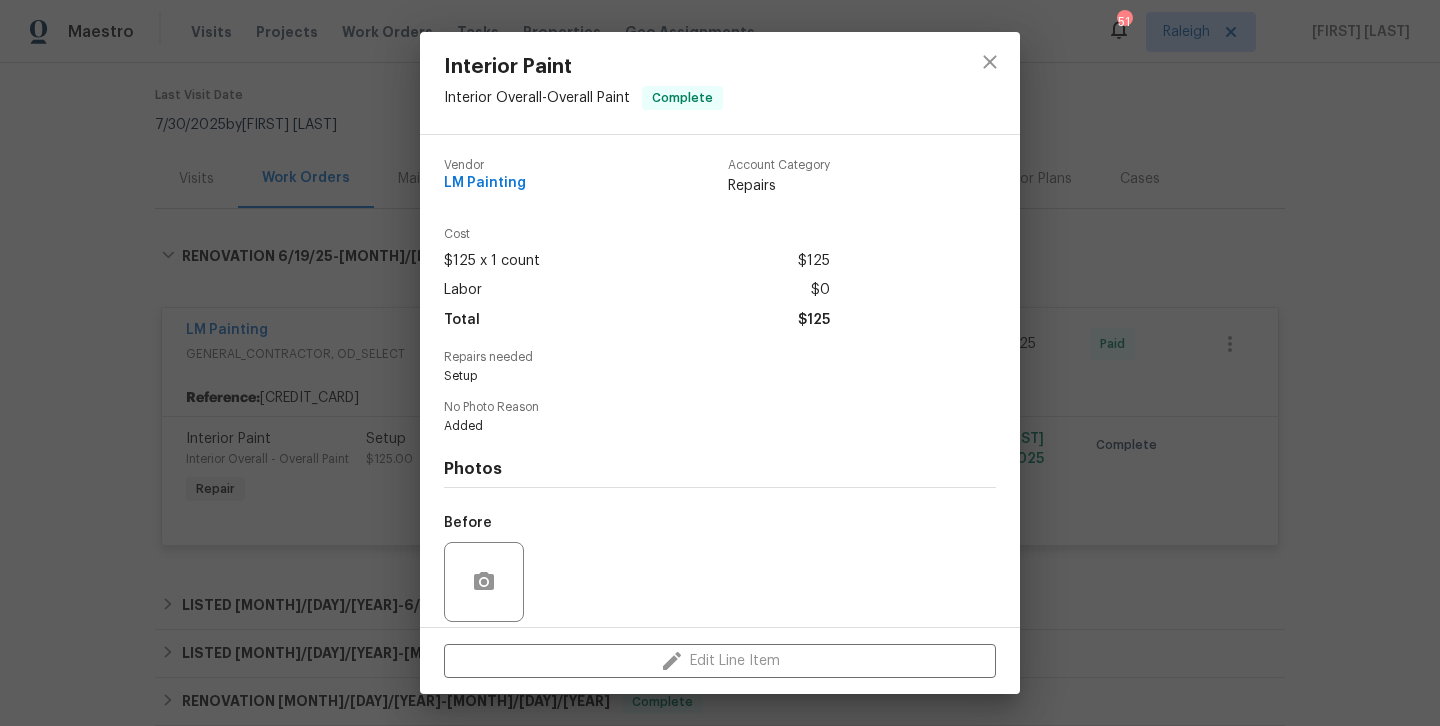 scroll, scrollTop: 145, scrollLeft: 0, axis: vertical 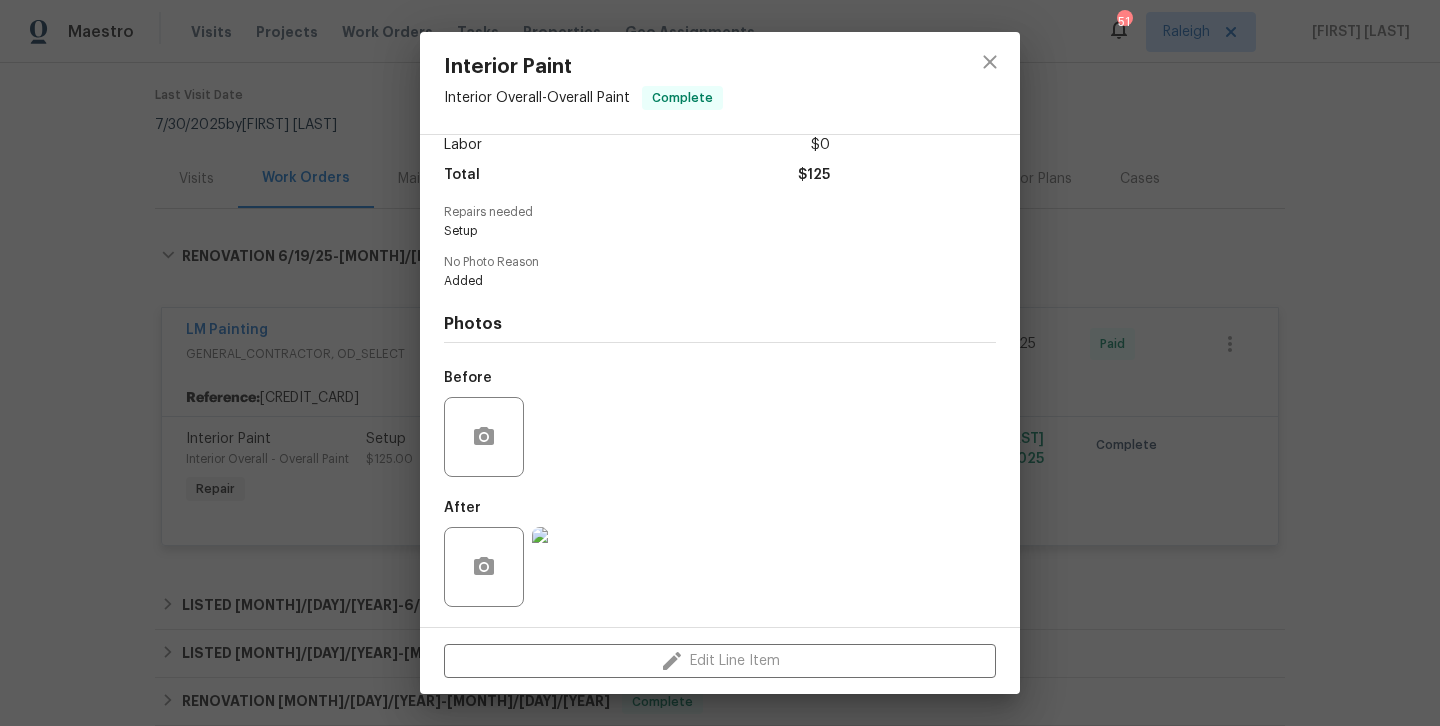 click at bounding box center [572, 567] 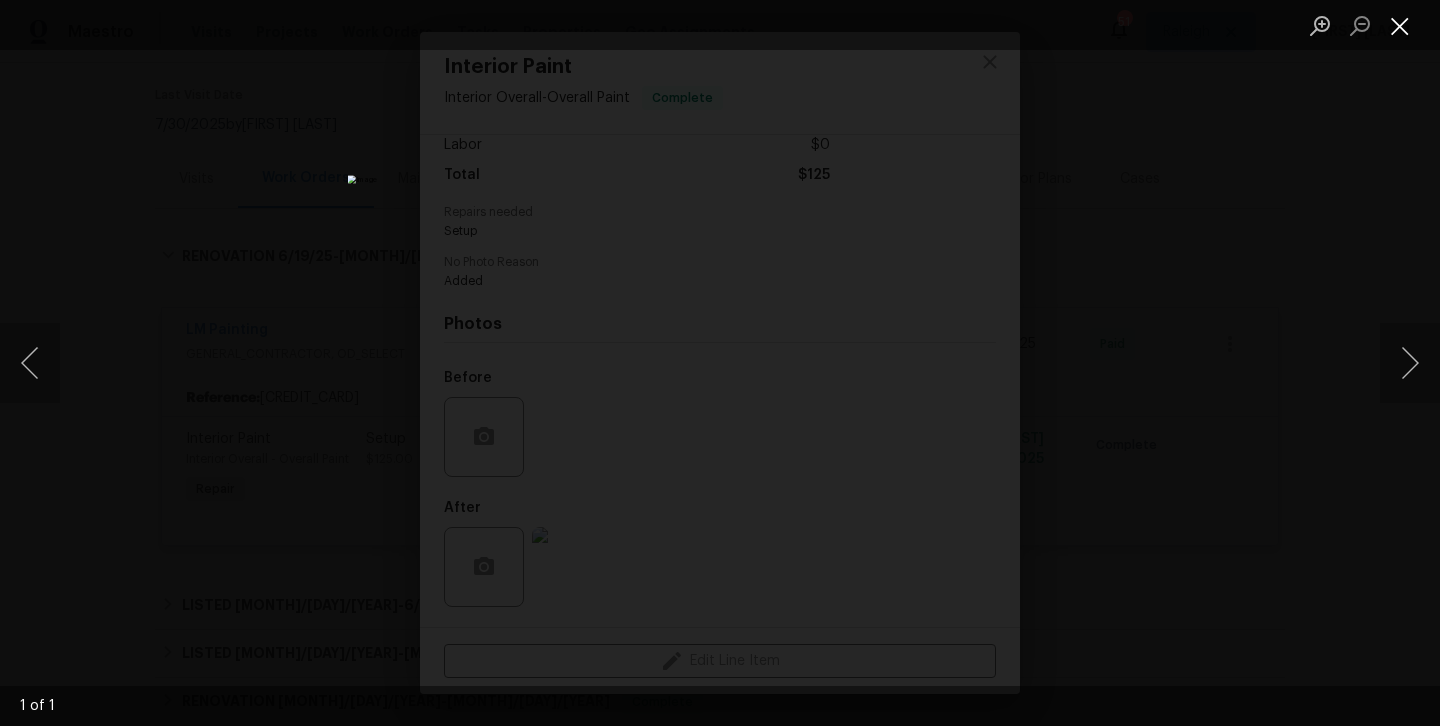 click at bounding box center [1400, 25] 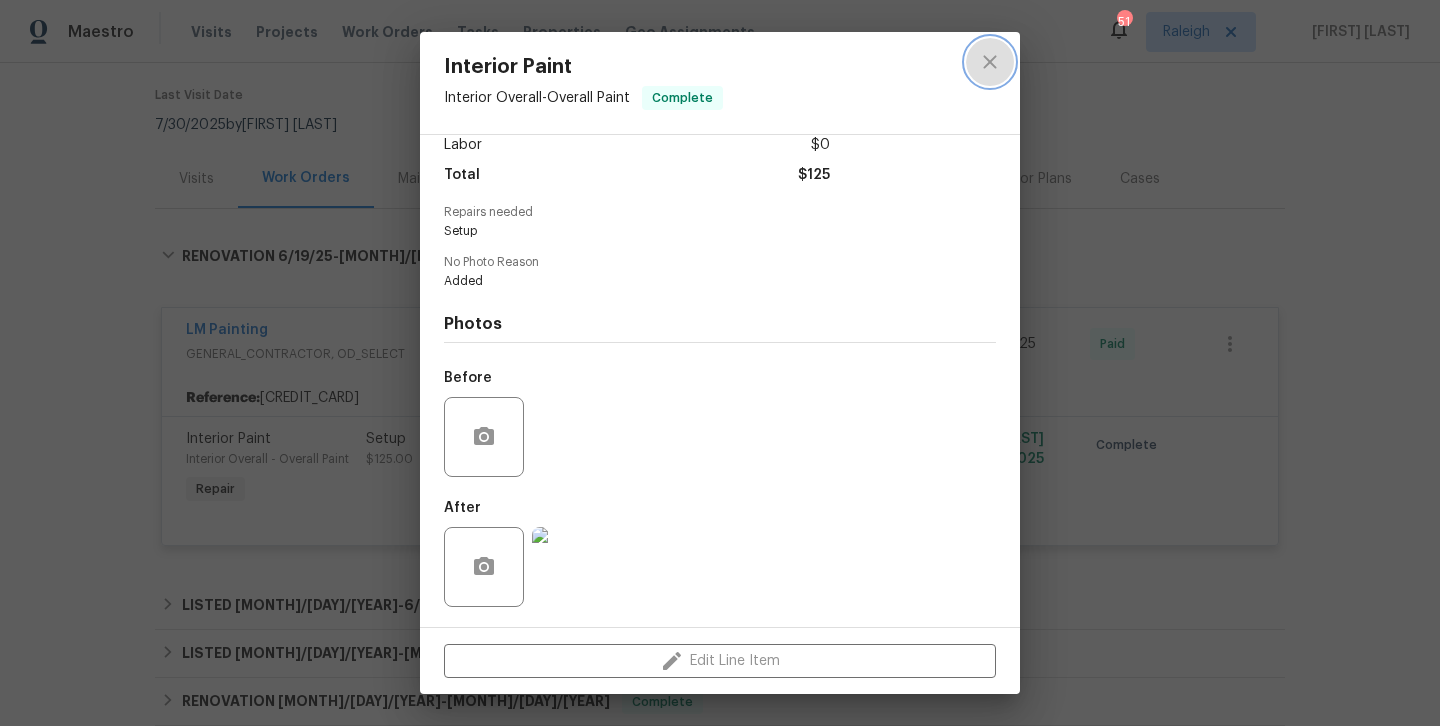 click 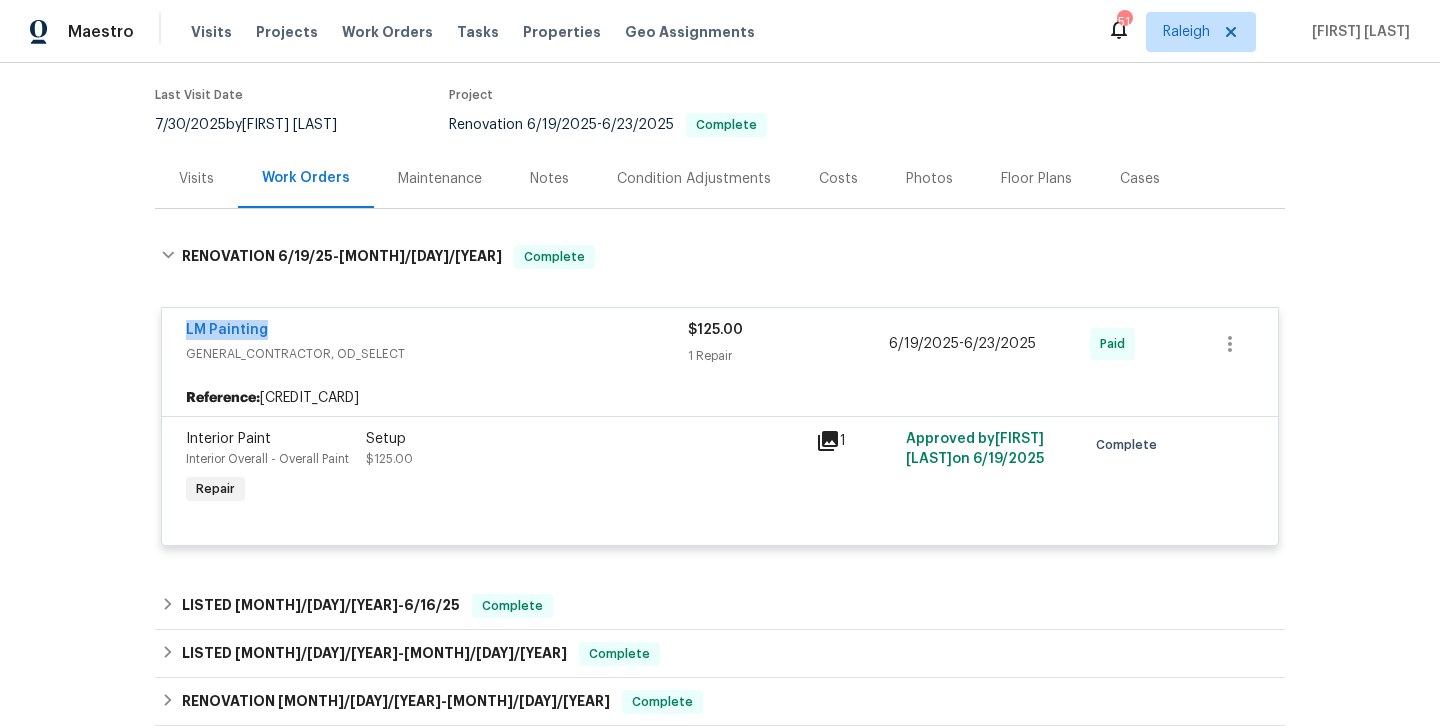 drag, startPoint x: 287, startPoint y: 308, endPoint x: 184, endPoint y: 312, distance: 103.077644 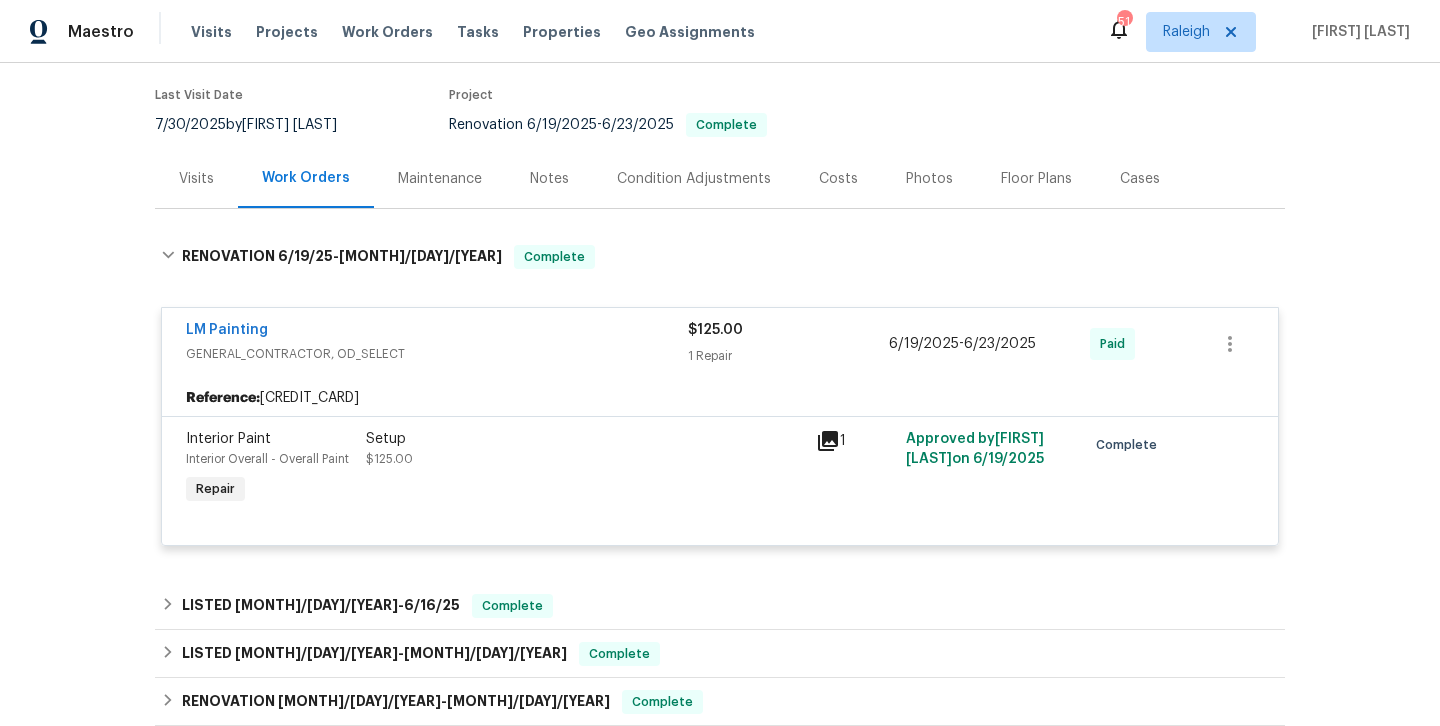 click on "Setup $125.00" at bounding box center [585, 449] 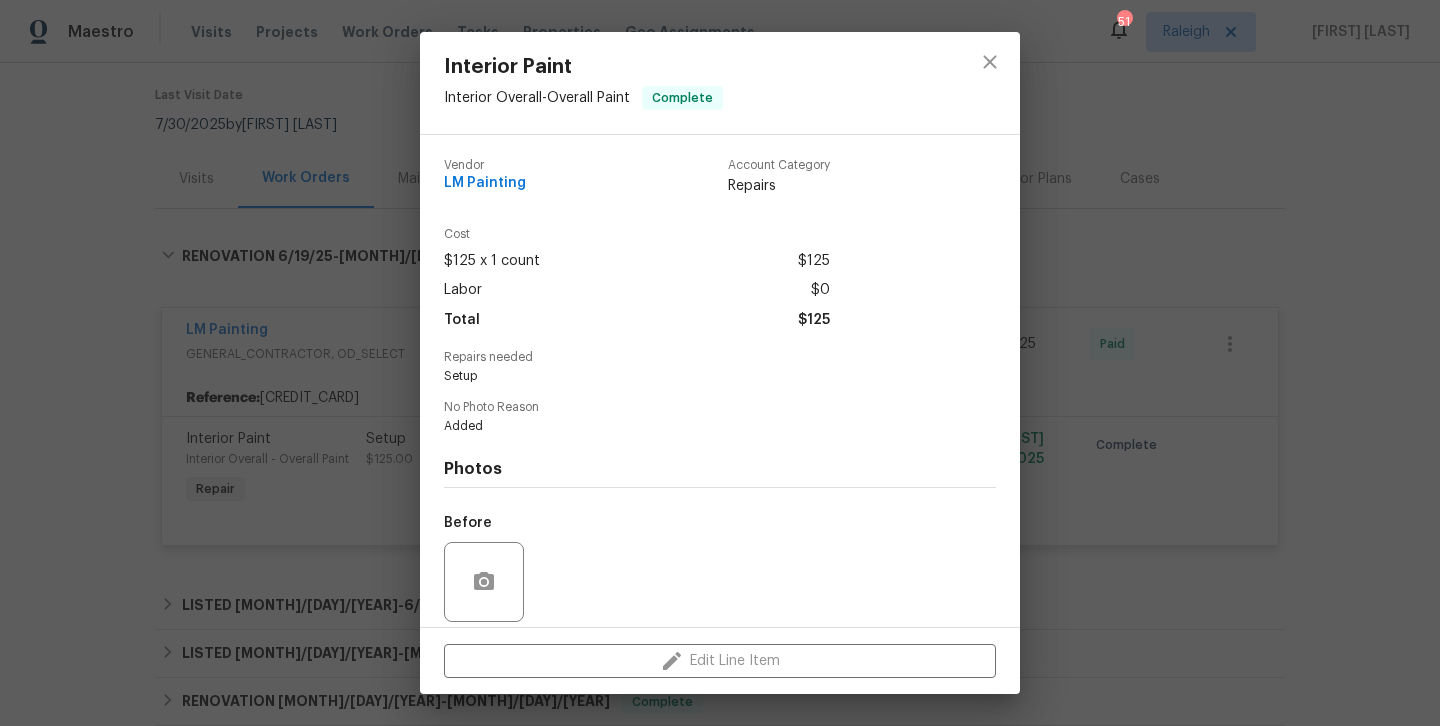 scroll, scrollTop: 145, scrollLeft: 0, axis: vertical 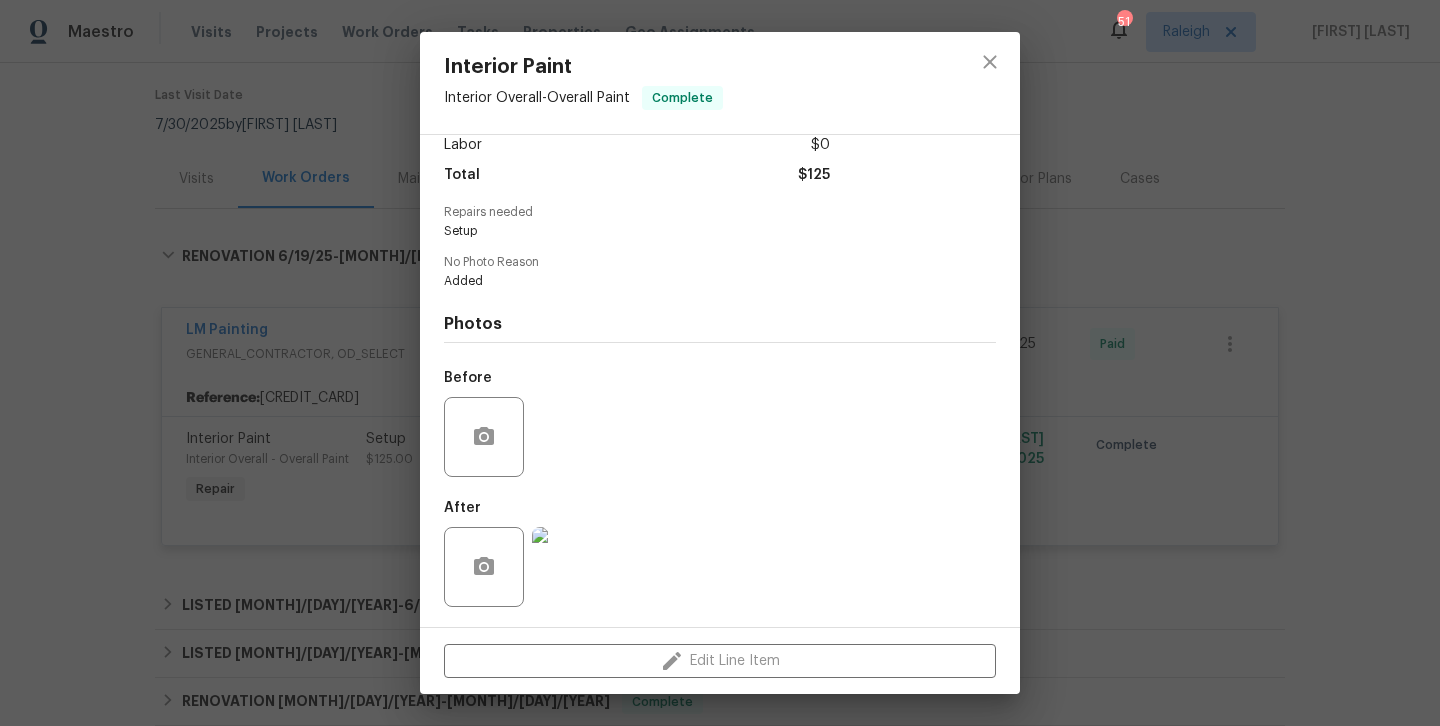 click at bounding box center [572, 567] 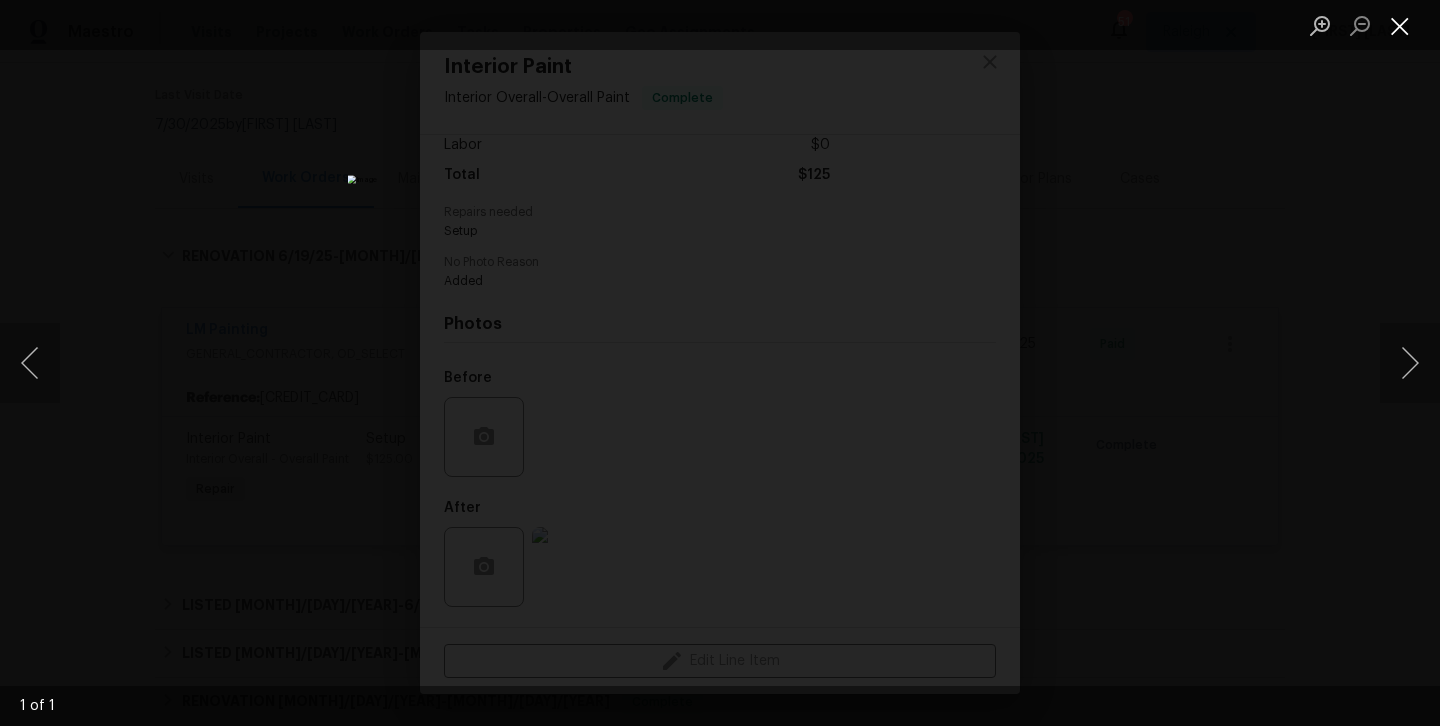 click at bounding box center (1400, 25) 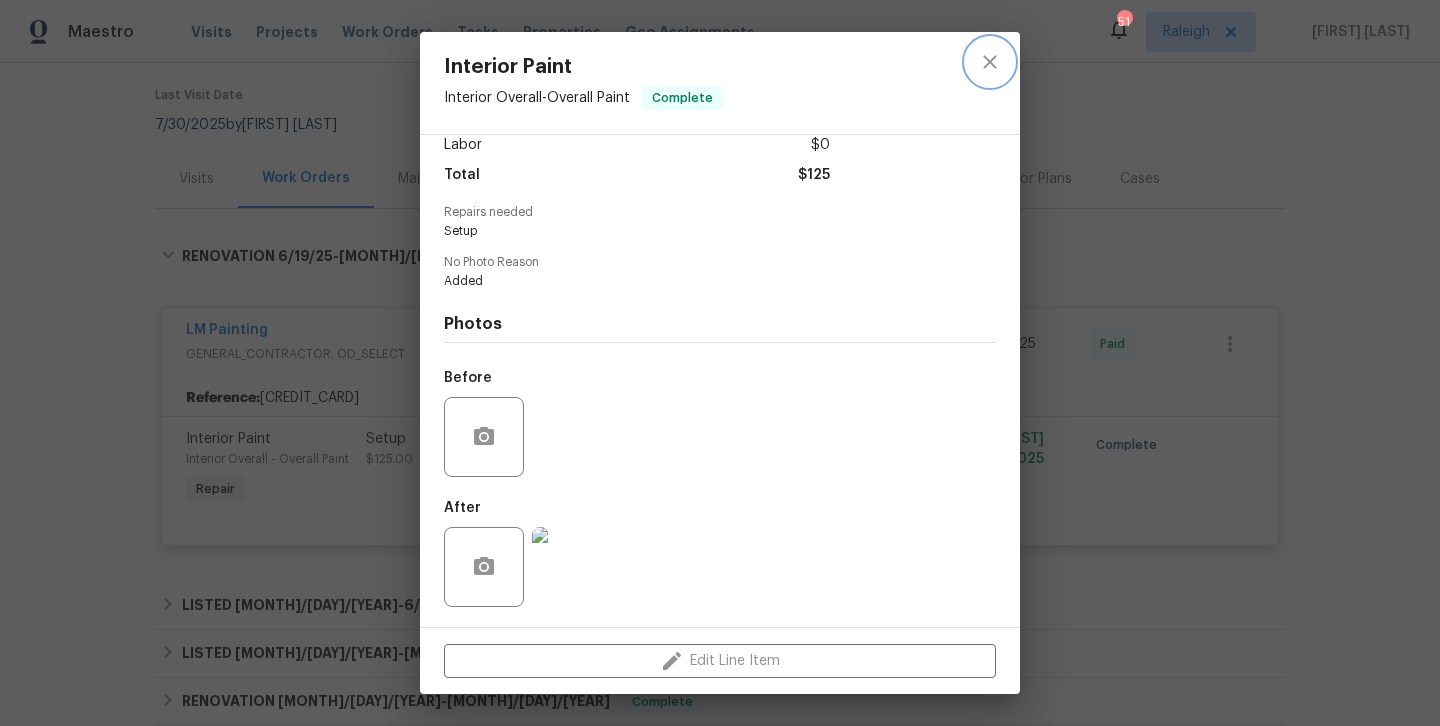 click 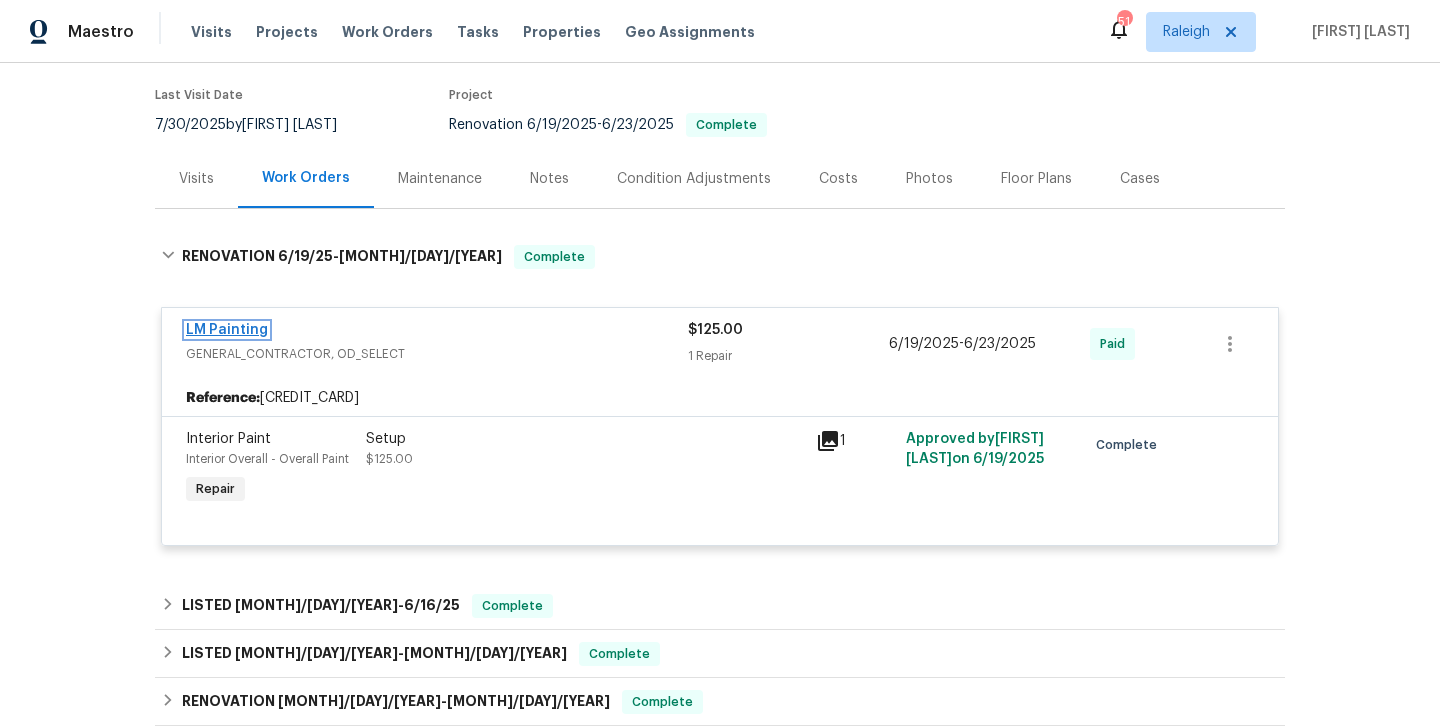 click on "LM Painting" at bounding box center (227, 330) 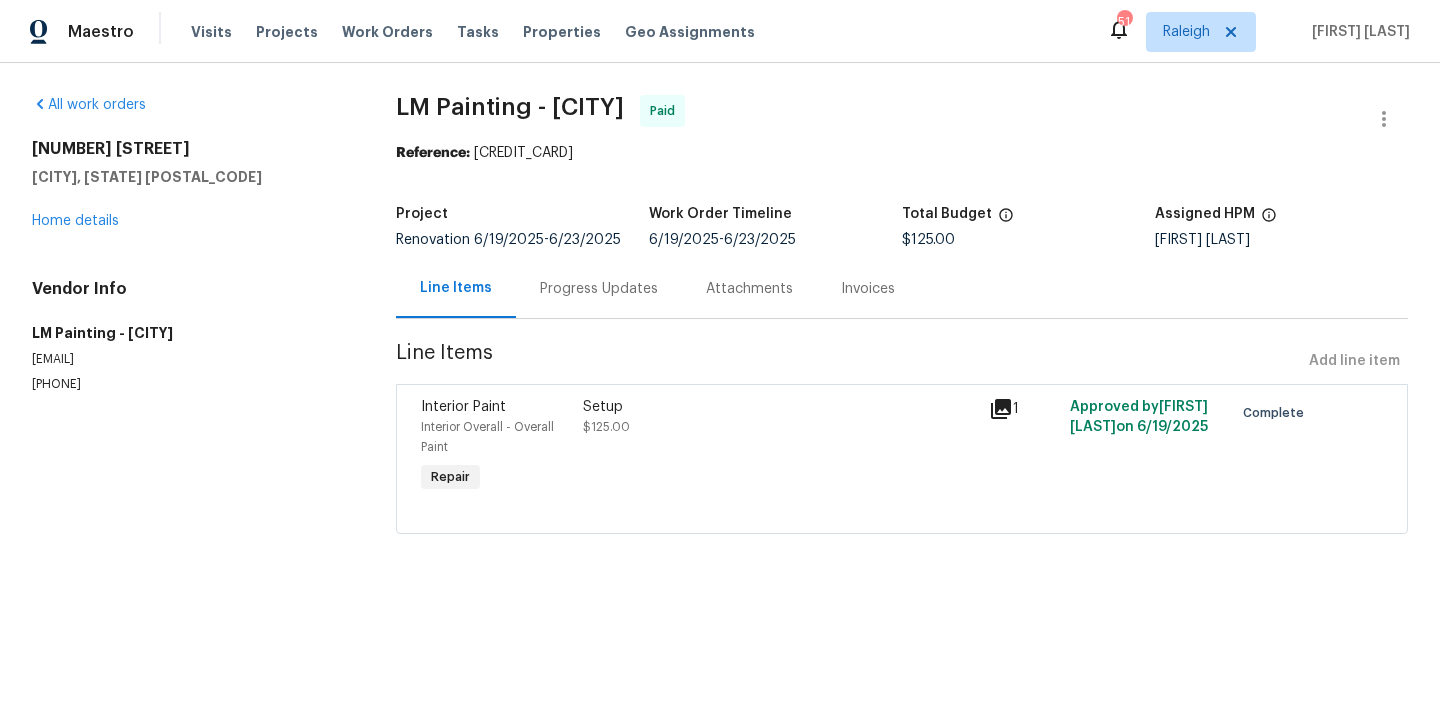 click on "Progress Updates" at bounding box center [599, 289] 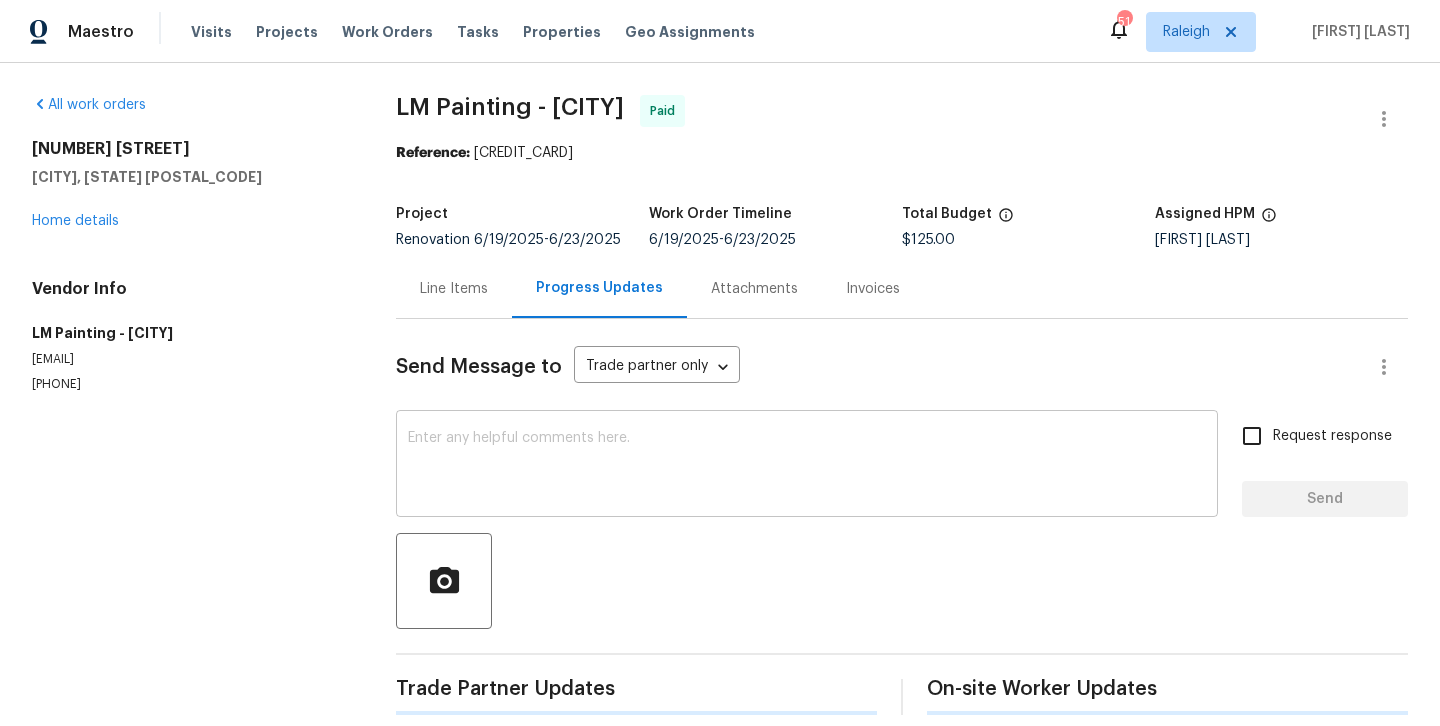 scroll, scrollTop: 17, scrollLeft: 0, axis: vertical 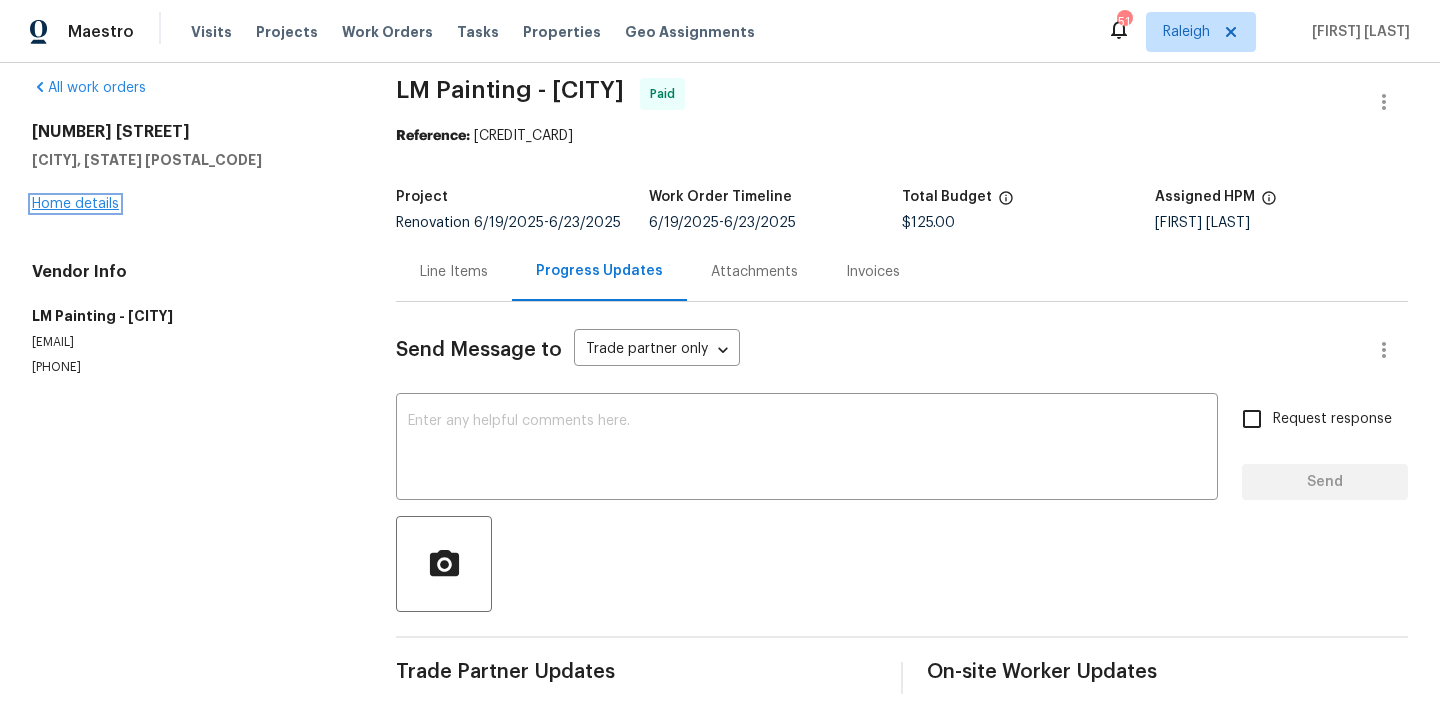 click on "Home details" at bounding box center [75, 204] 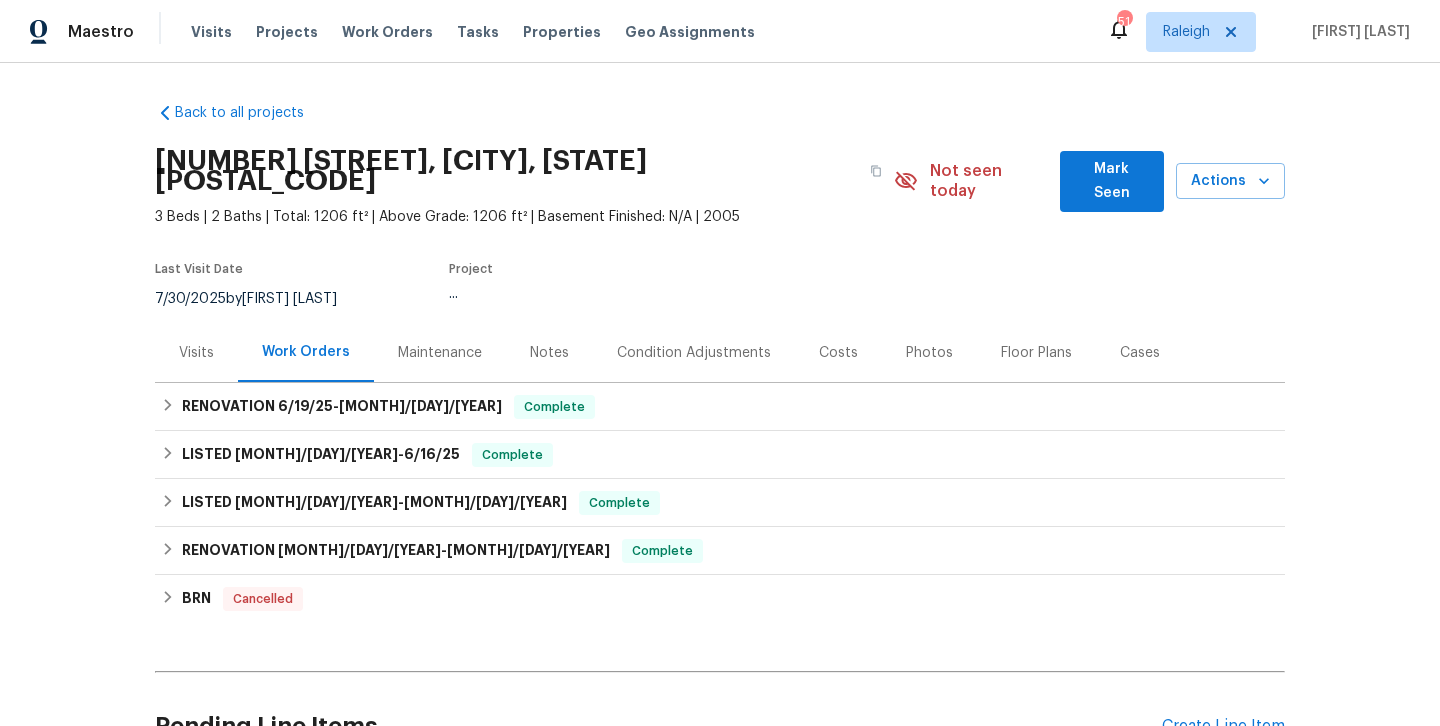 click on "Visits" at bounding box center (196, 352) 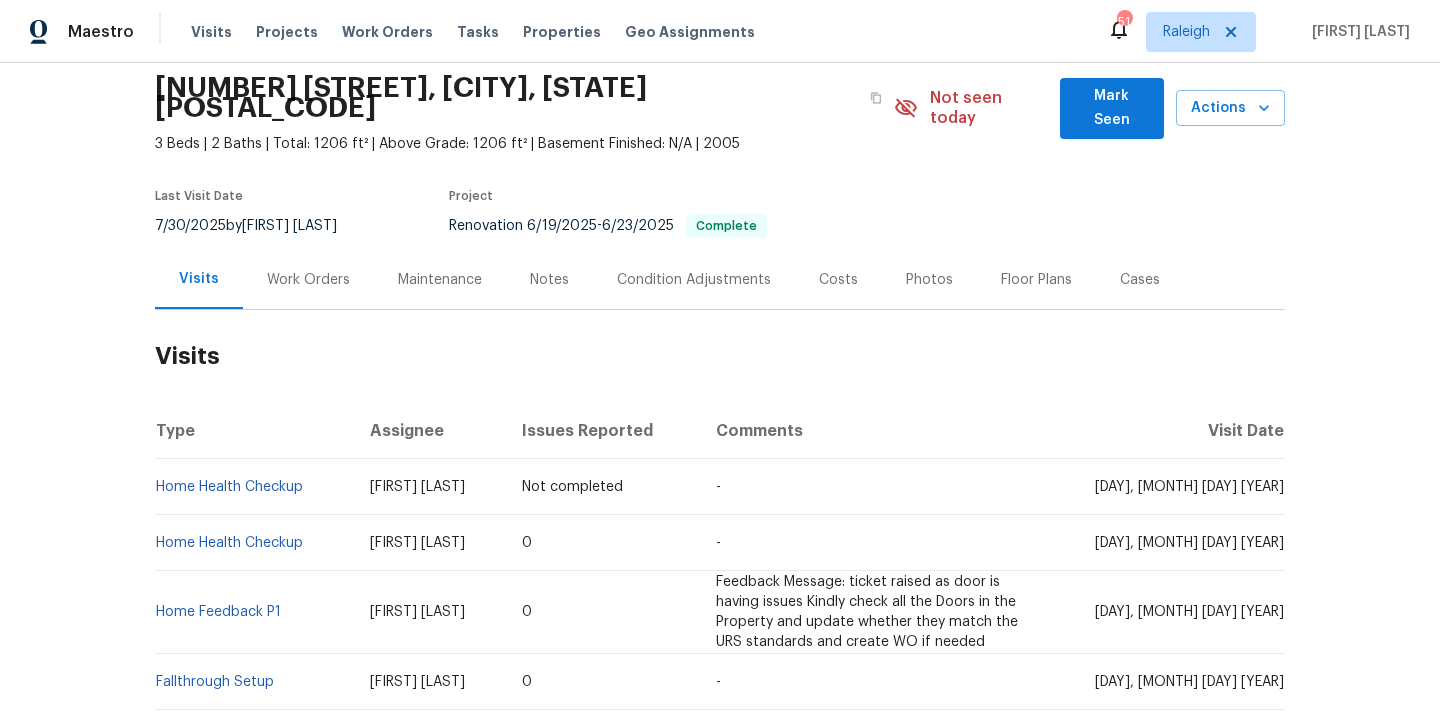 scroll, scrollTop: 208, scrollLeft: 0, axis: vertical 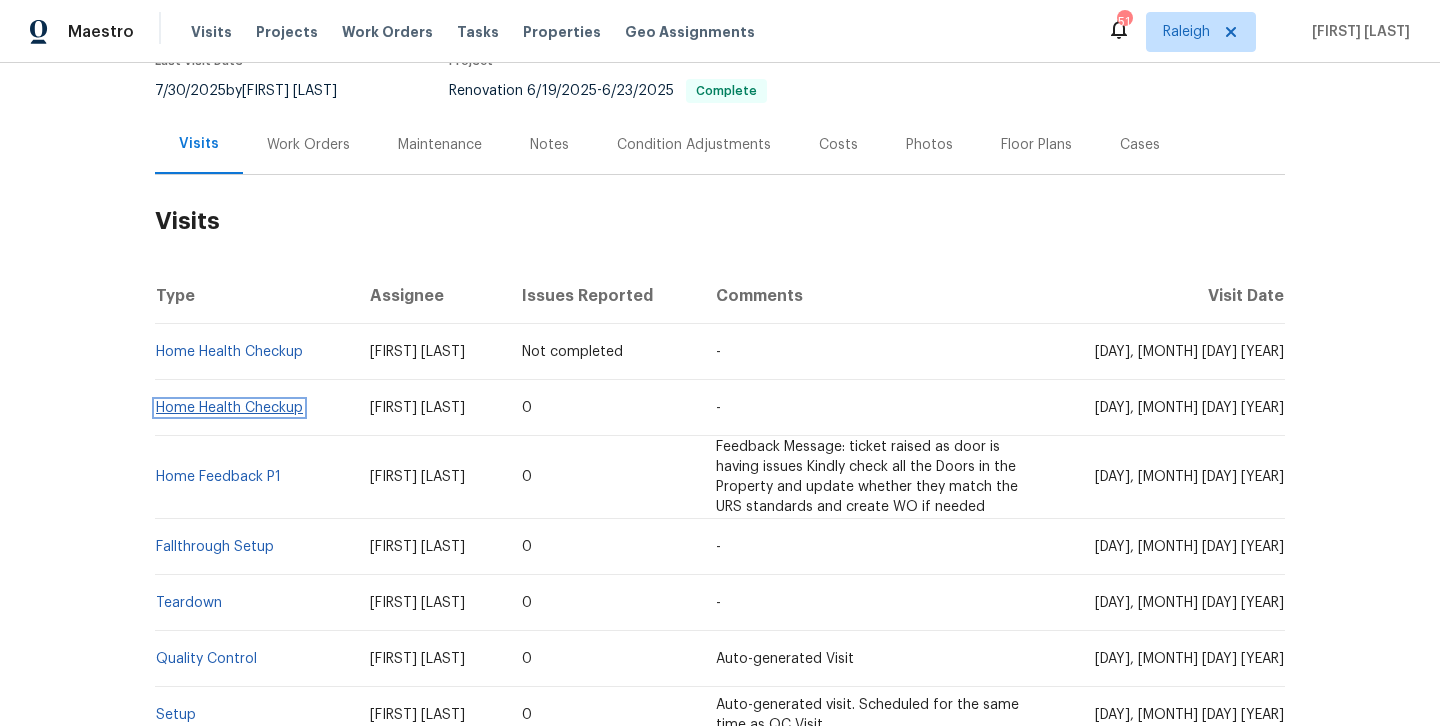 click on "Home Health Checkup" at bounding box center [229, 408] 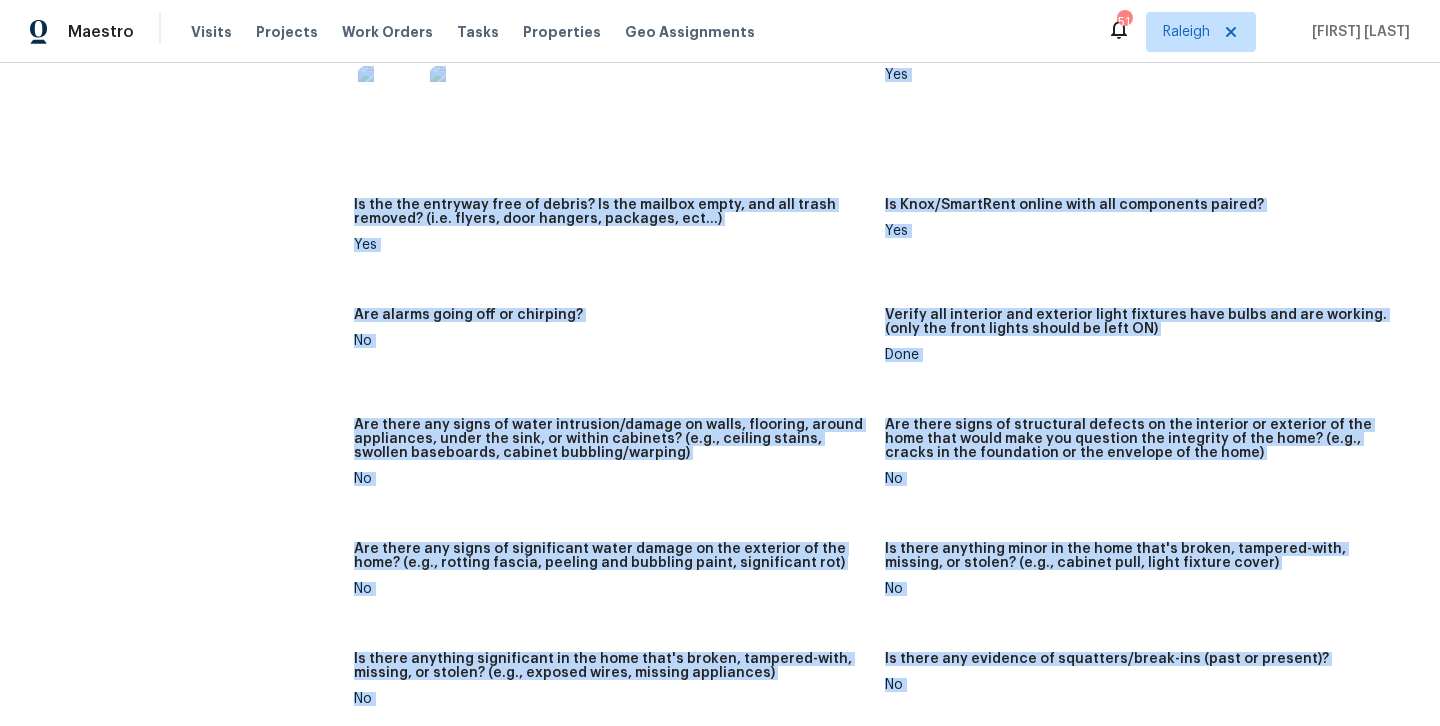 scroll, scrollTop: 1321, scrollLeft: 0, axis: vertical 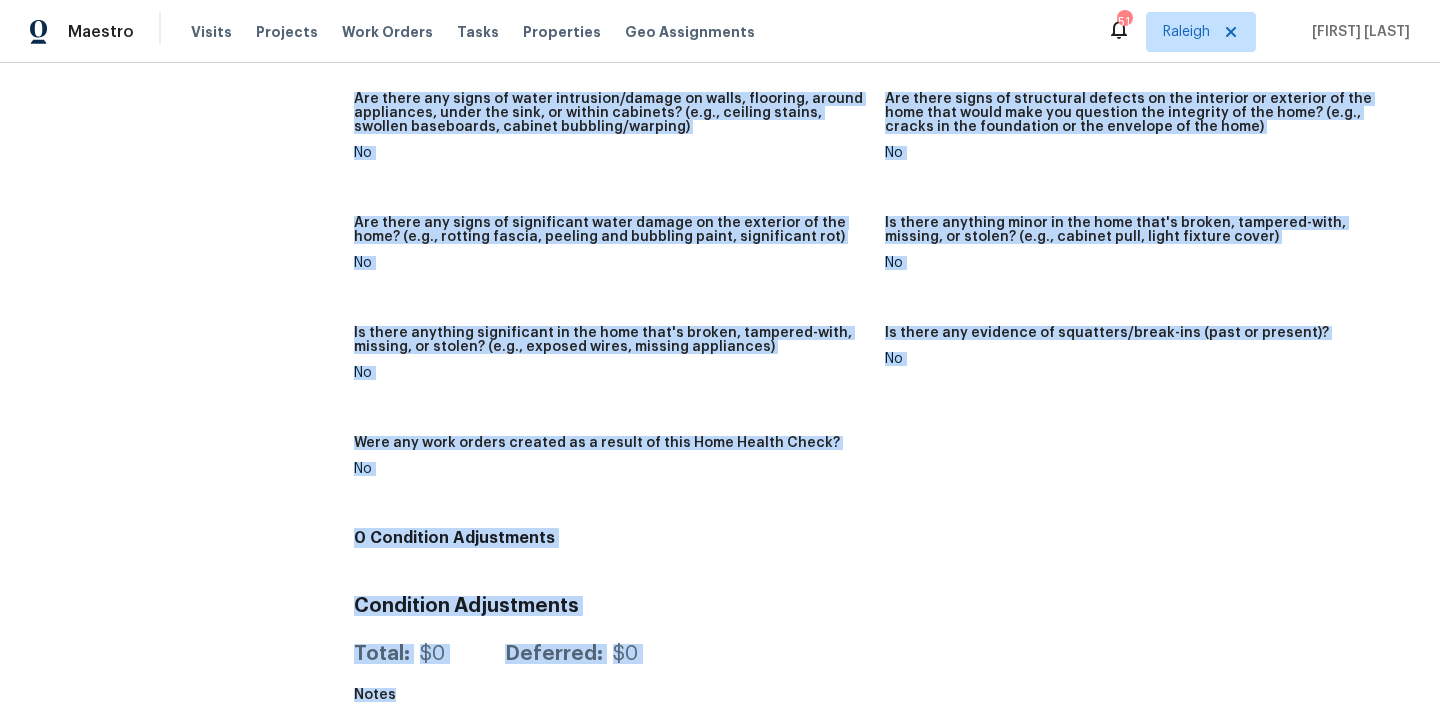 drag, startPoint x: 354, startPoint y: 108, endPoint x: 951, endPoint y: 693, distance: 835.84326 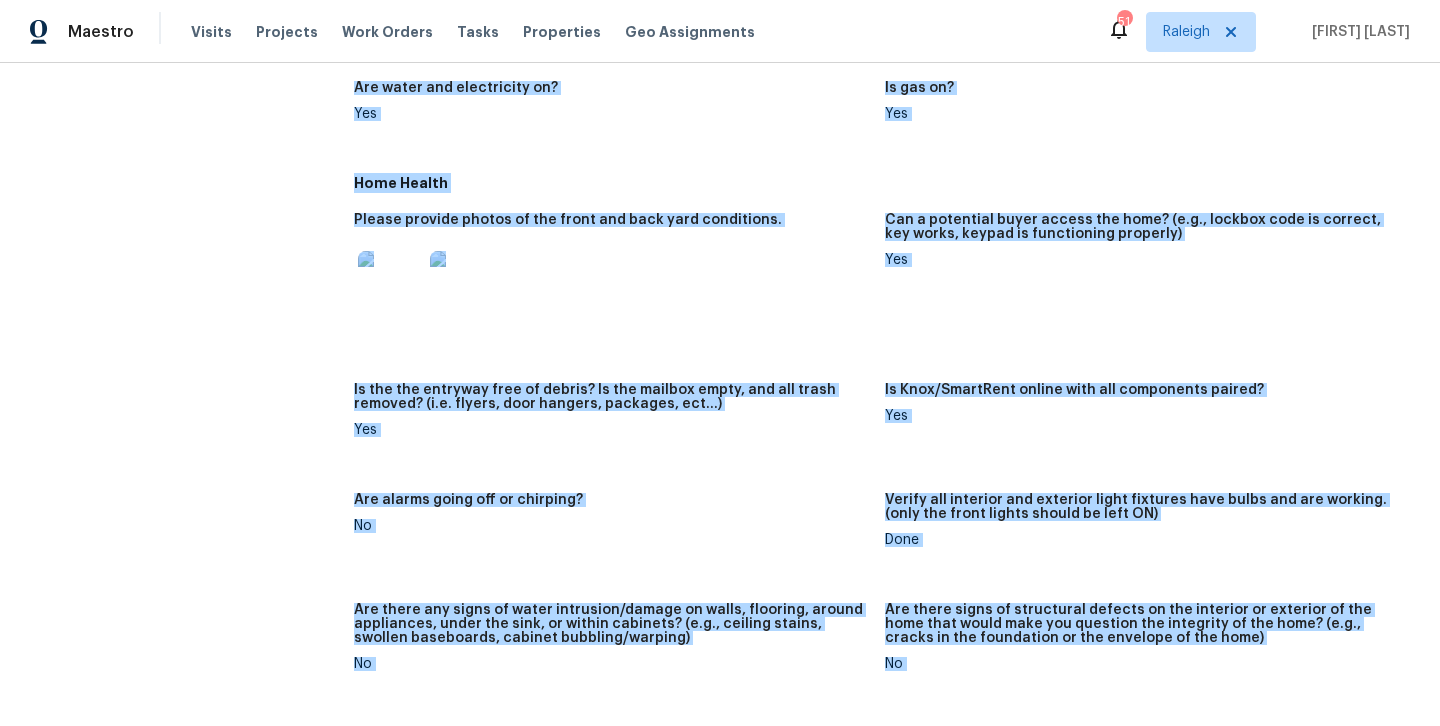 scroll, scrollTop: 0, scrollLeft: 0, axis: both 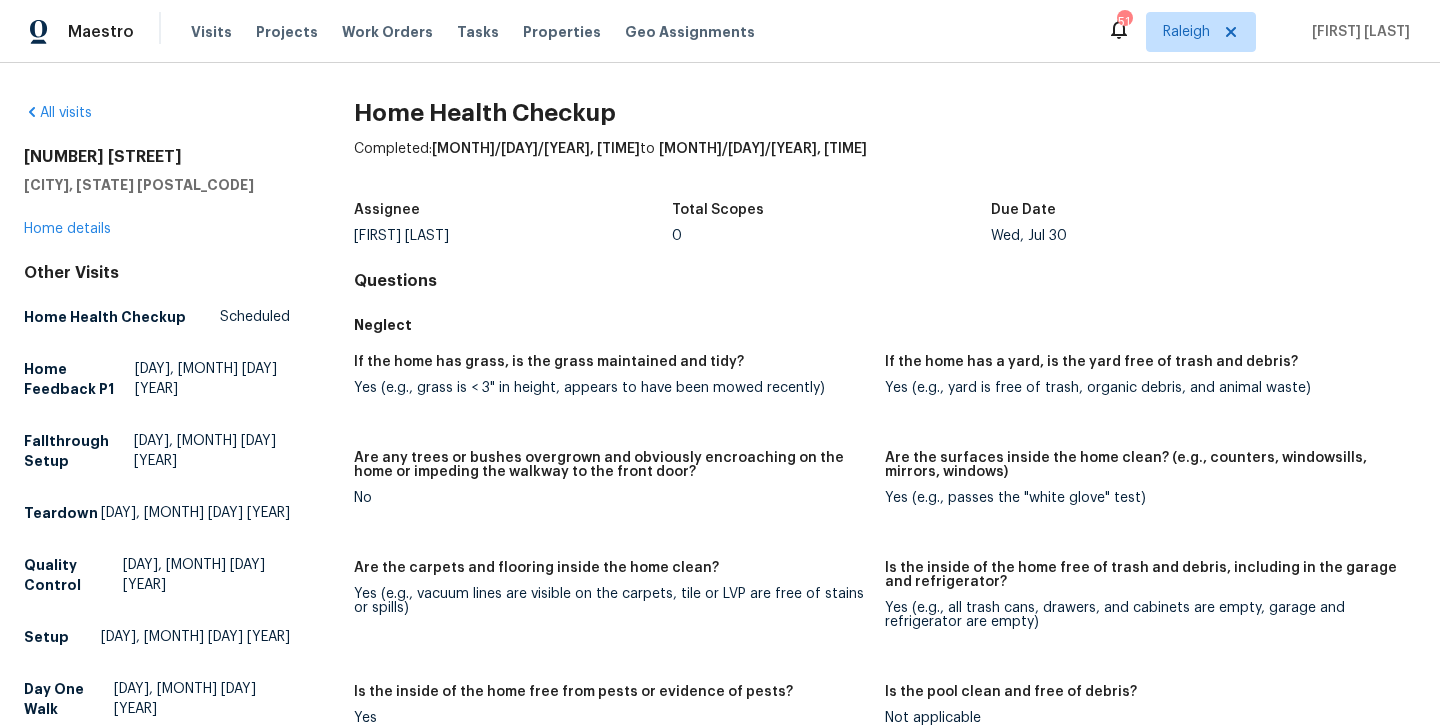 click on "If the home has a yard, is the yard free of trash and debris?" at bounding box center [1142, 368] 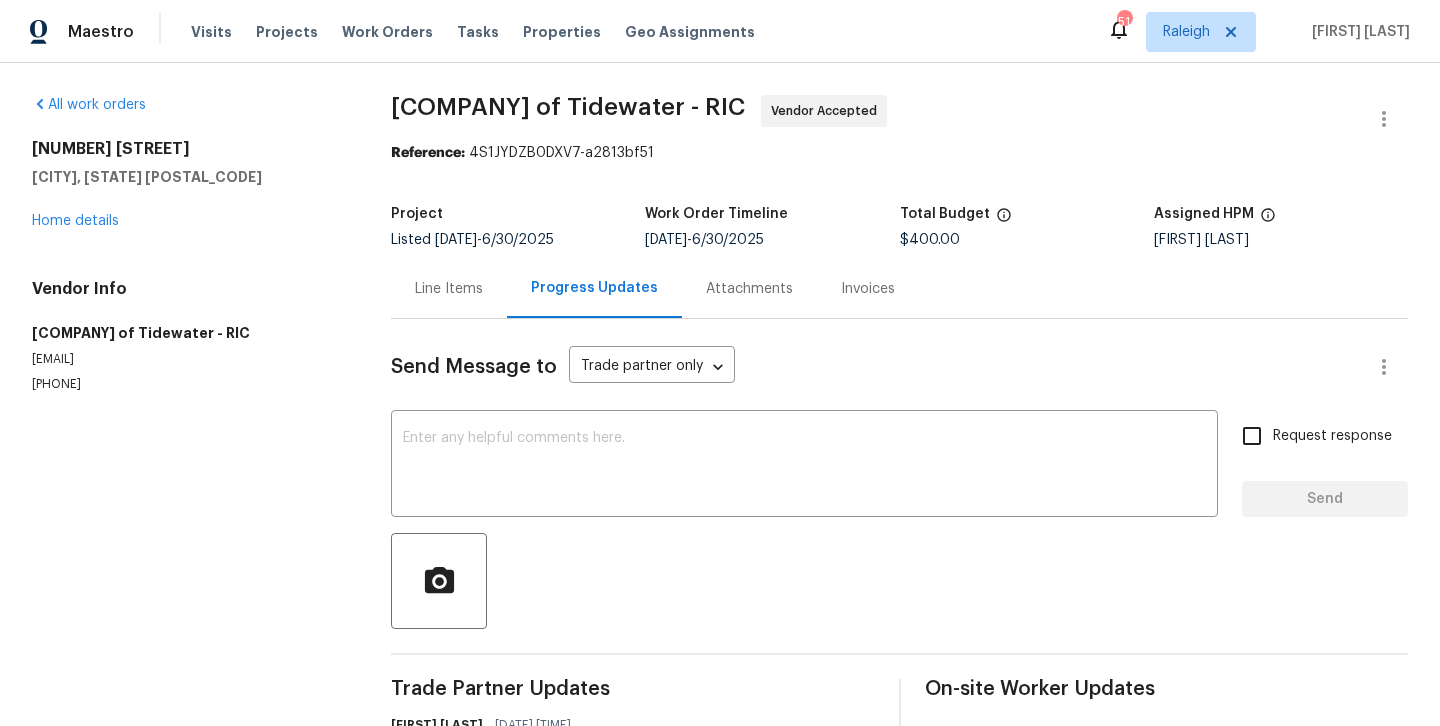 scroll, scrollTop: 0, scrollLeft: 0, axis: both 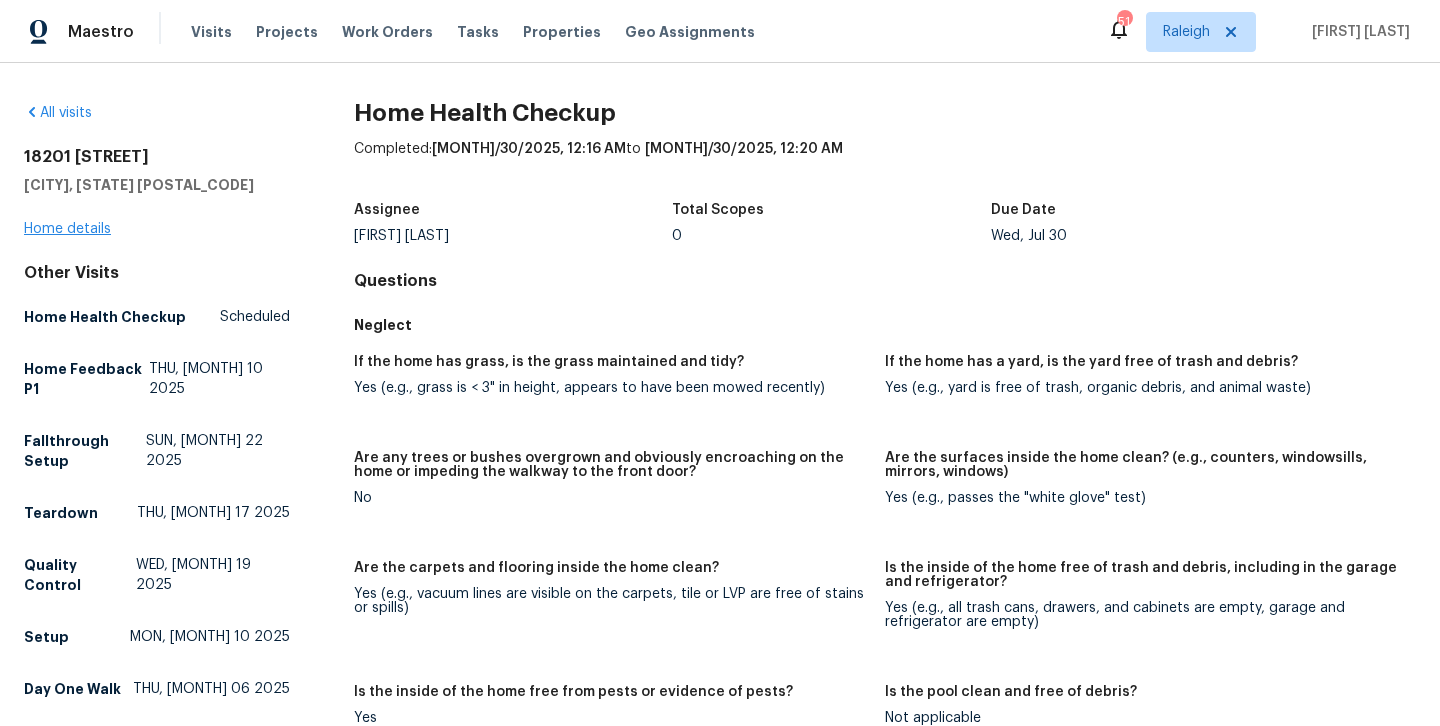 click on "Home details" at bounding box center (67, 229) 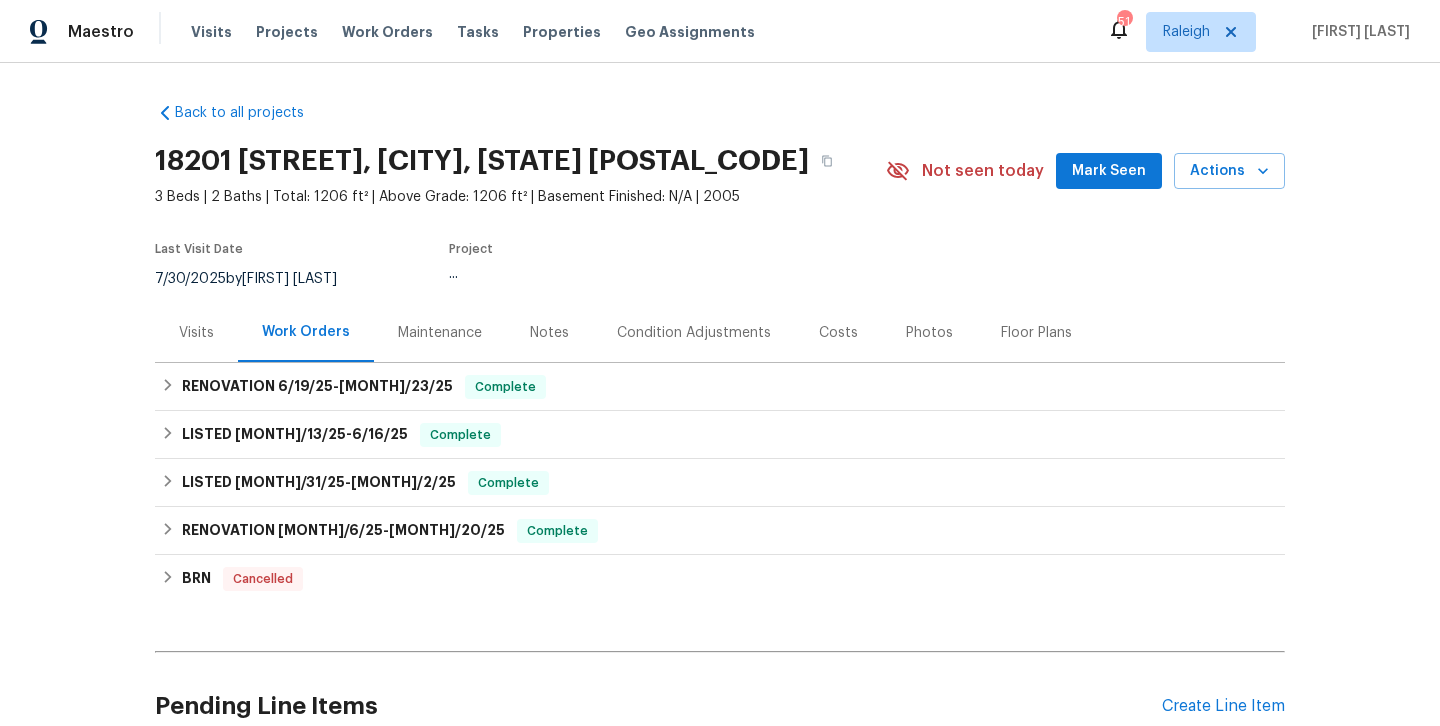 scroll, scrollTop: 0, scrollLeft: 0, axis: both 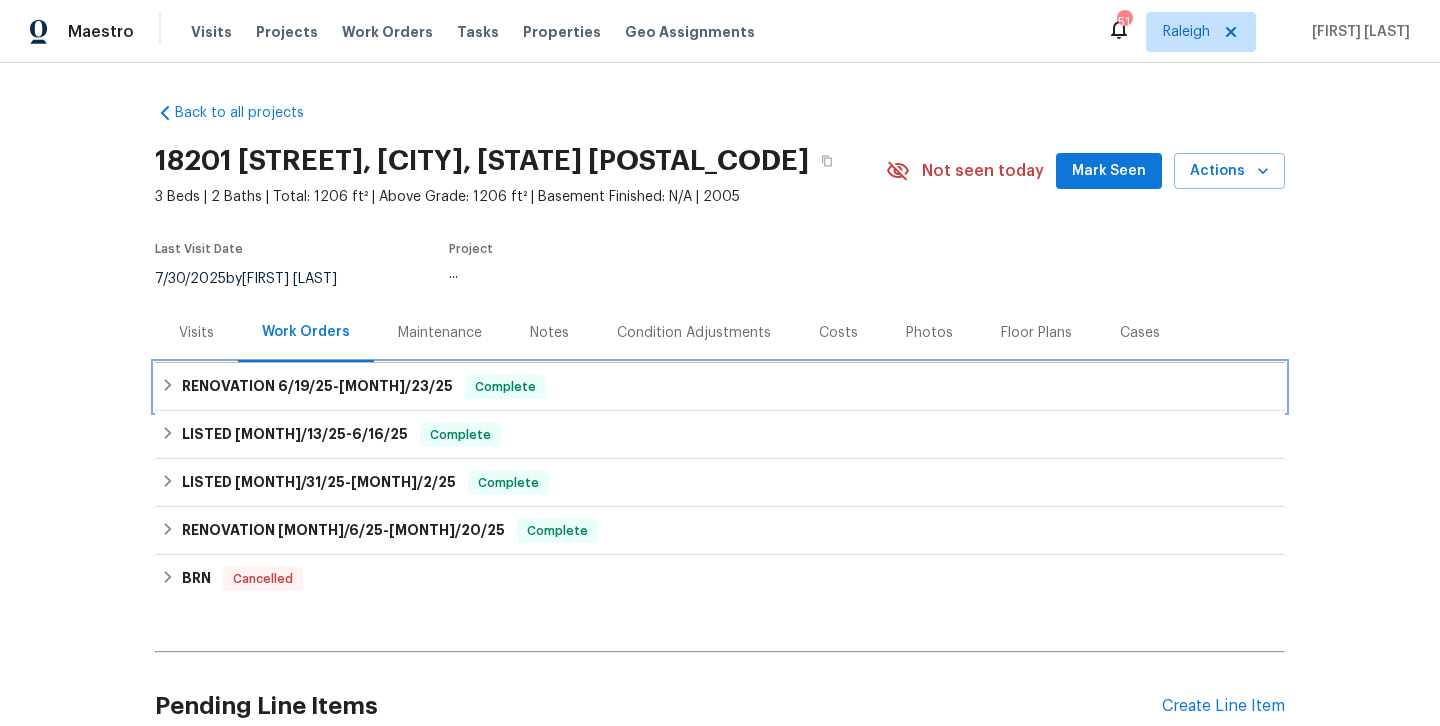 click on "RENOVATION   [MONTH]/19/25  -  [MONTH]/23/25" at bounding box center (317, 387) 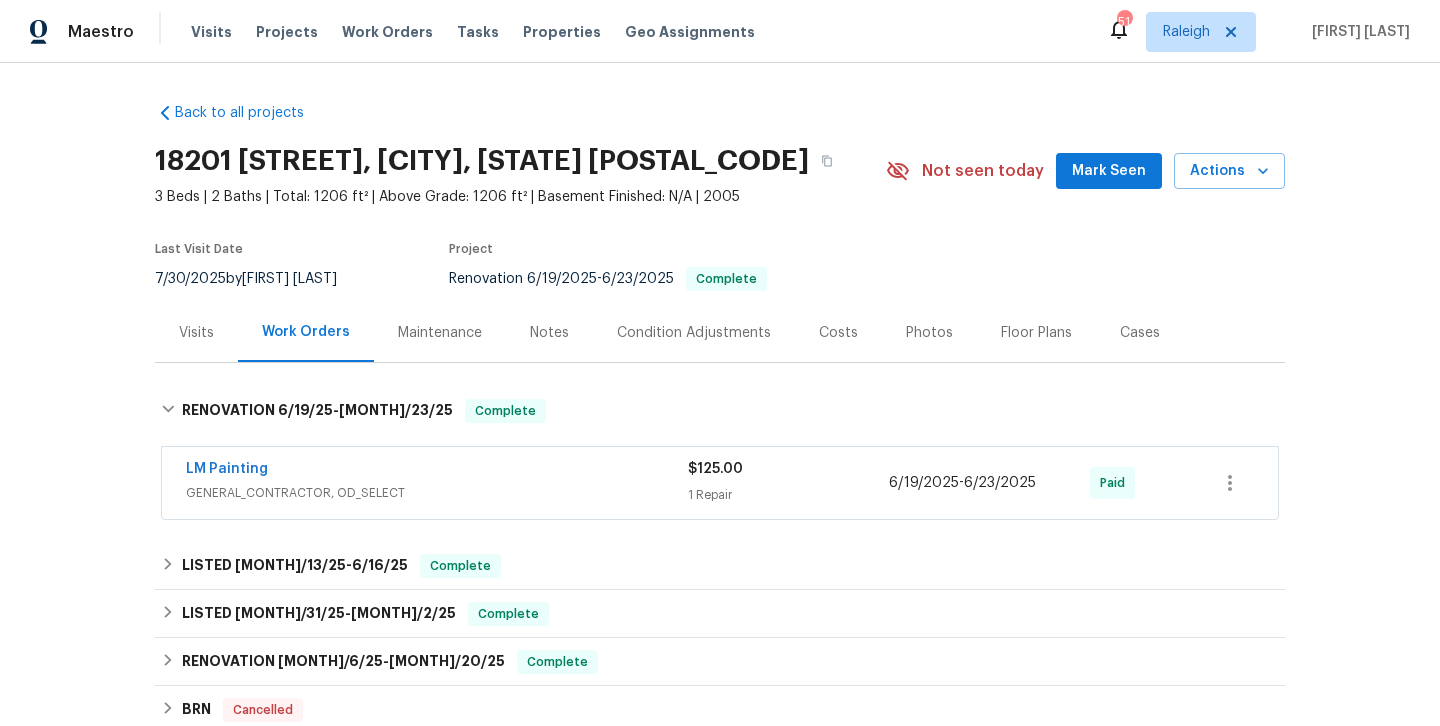 click on "LM Painting" at bounding box center [437, 471] 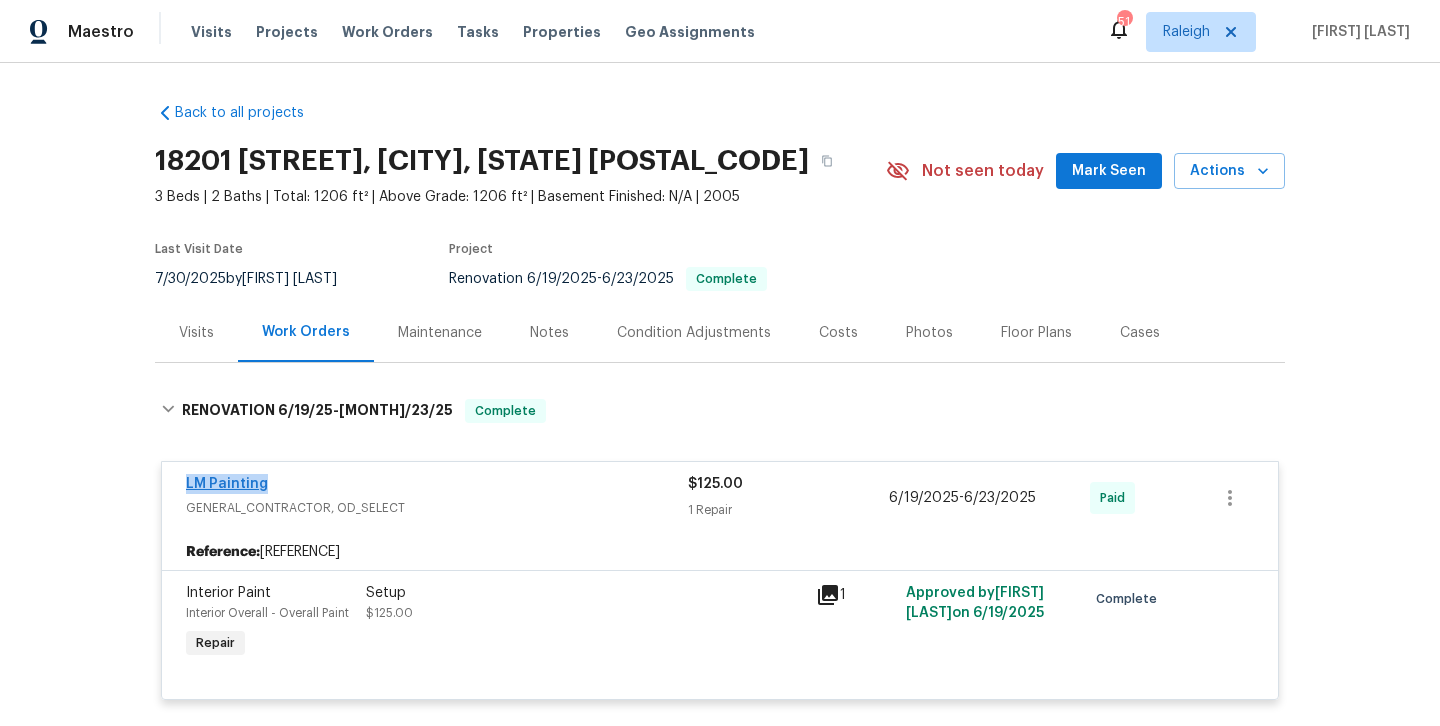 drag, startPoint x: 277, startPoint y: 482, endPoint x: 186, endPoint y: 482, distance: 91 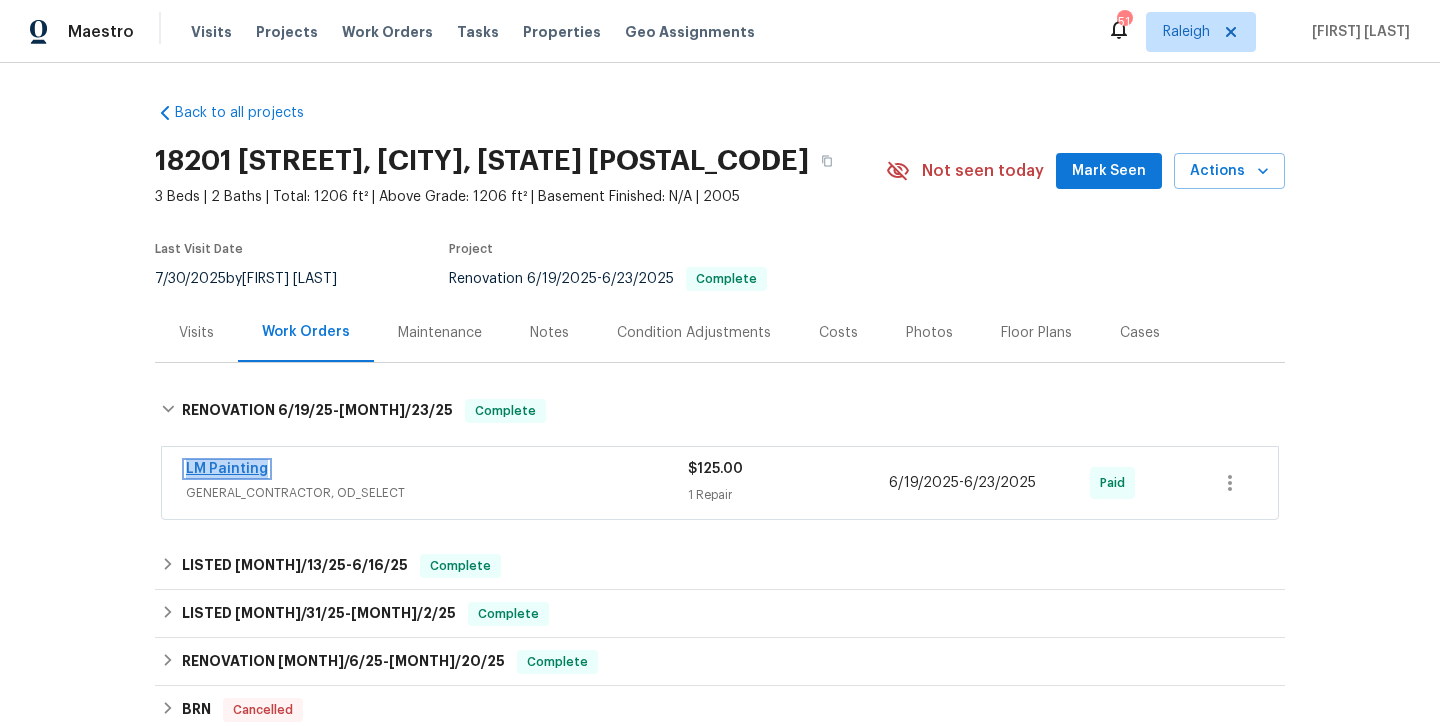 click on "LM Painting" at bounding box center [227, 469] 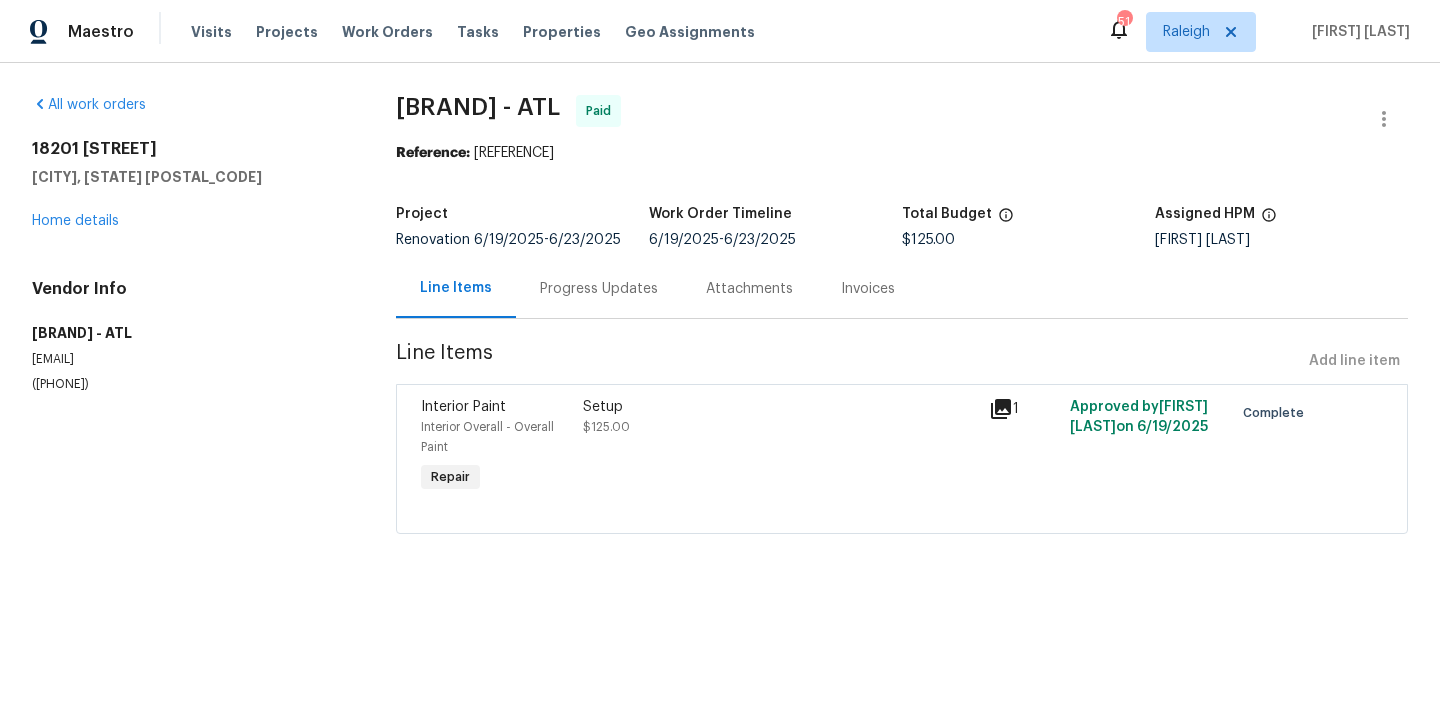 click on "18201 [STREET]" at bounding box center [190, 149] 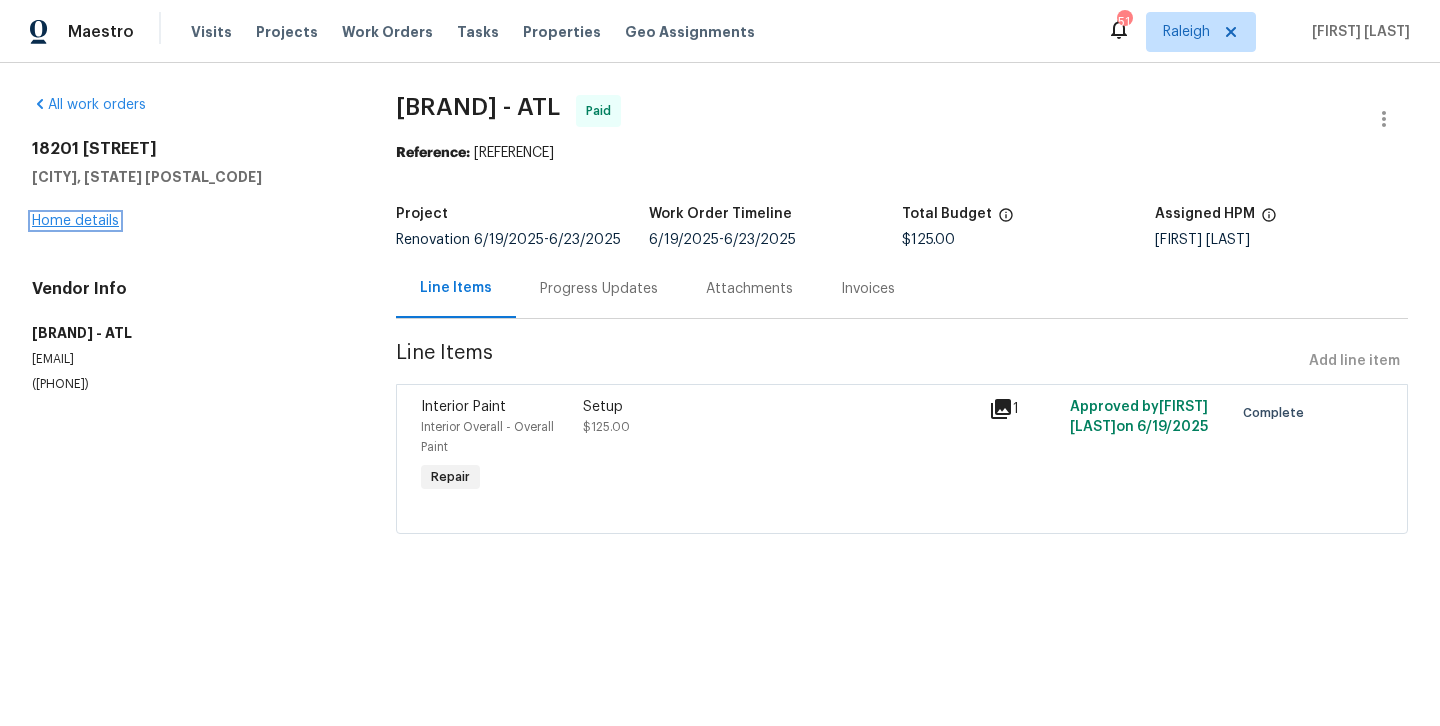 click on "Home details" at bounding box center [75, 221] 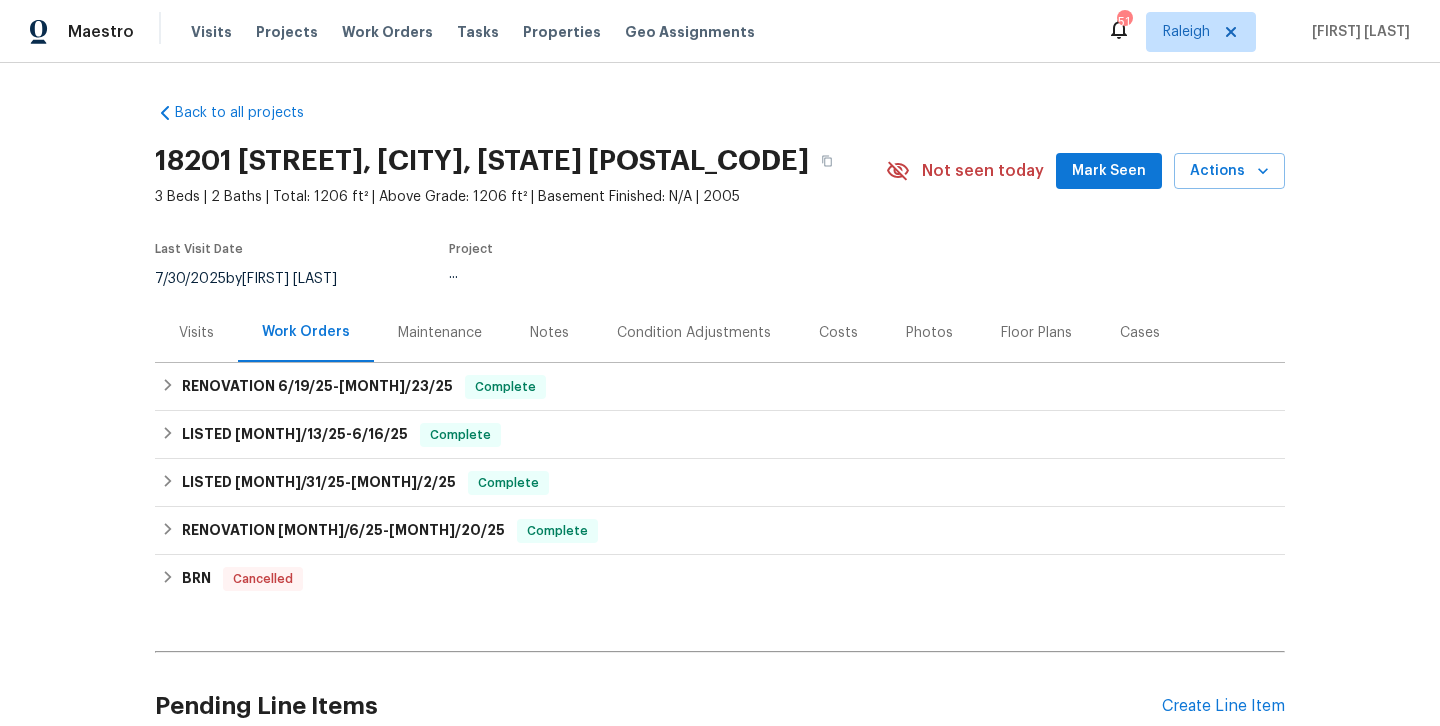 click on "Visits" at bounding box center (196, 333) 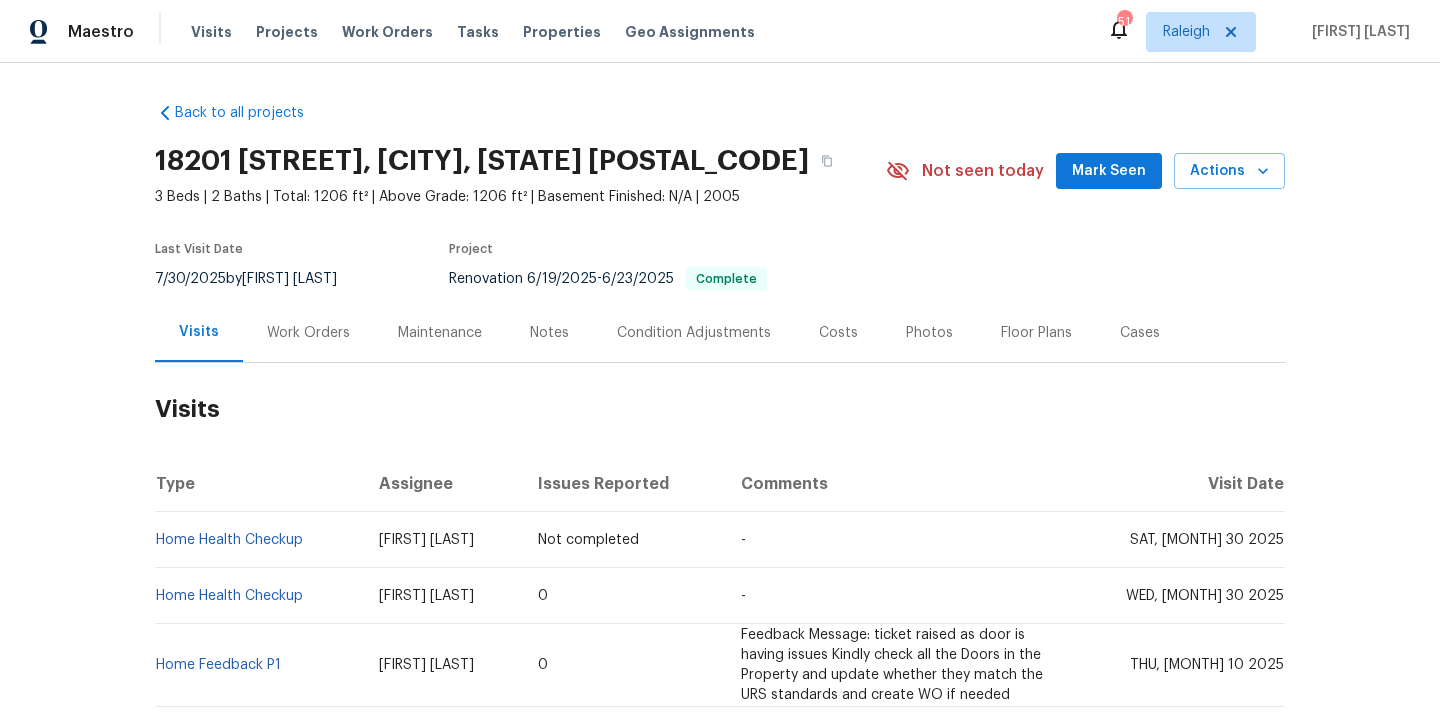 click on "Home Feedback P1" at bounding box center [259, 665] 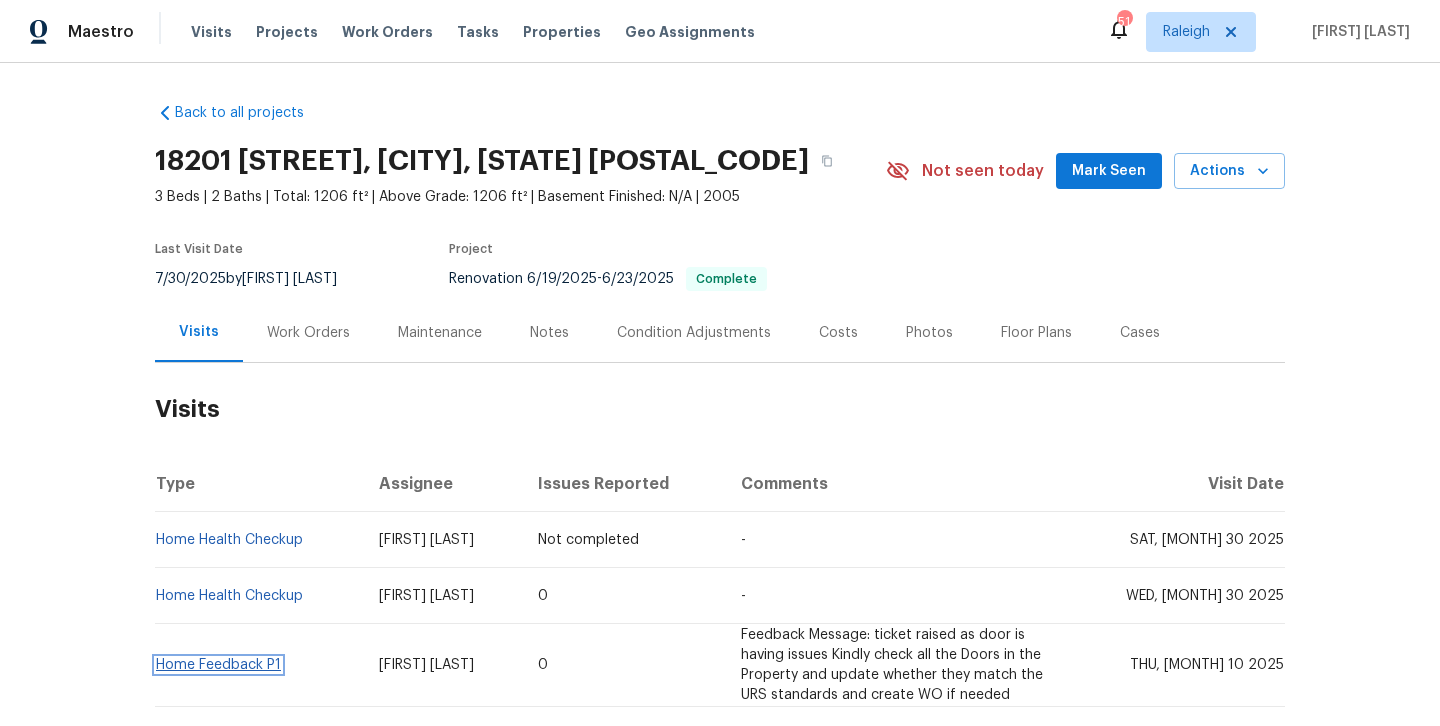 click on "Home Feedback P1" at bounding box center [218, 665] 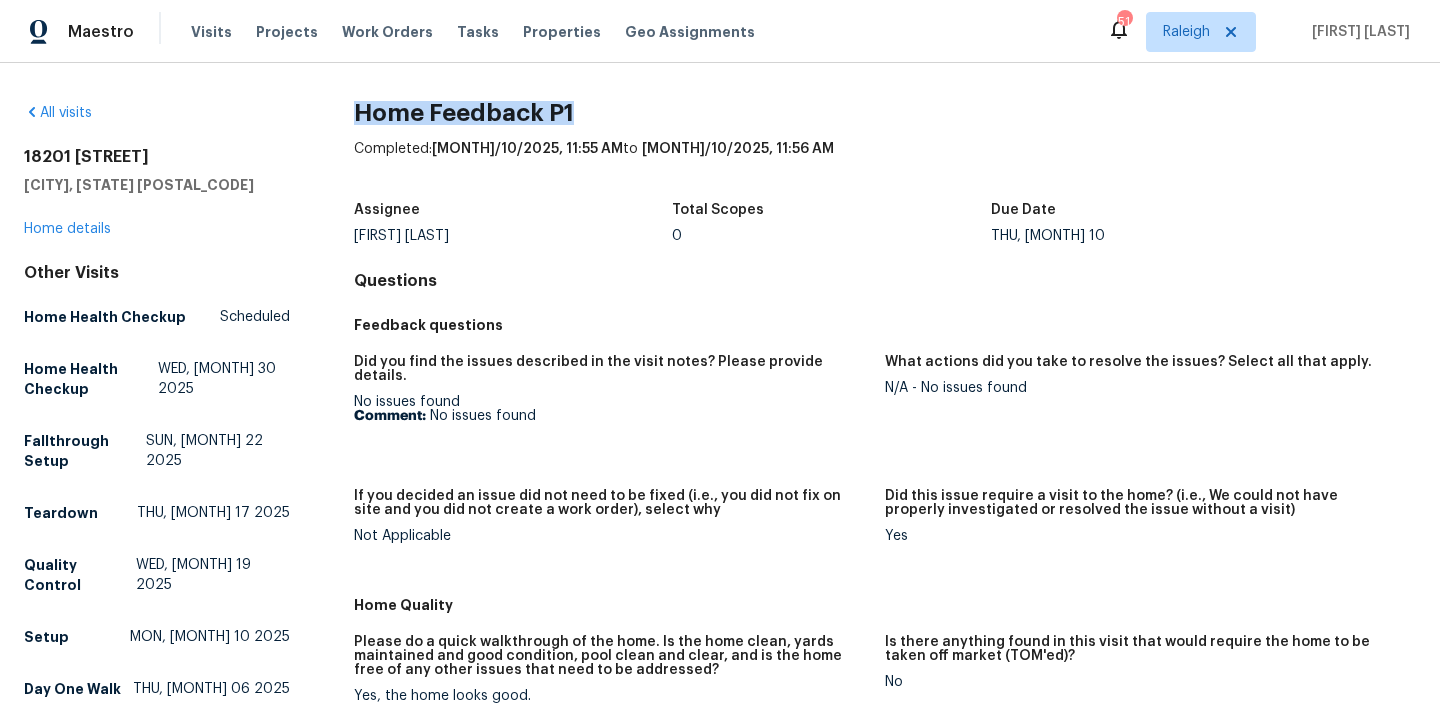 drag, startPoint x: 575, startPoint y: 115, endPoint x: 361, endPoint y: 111, distance: 214.03738 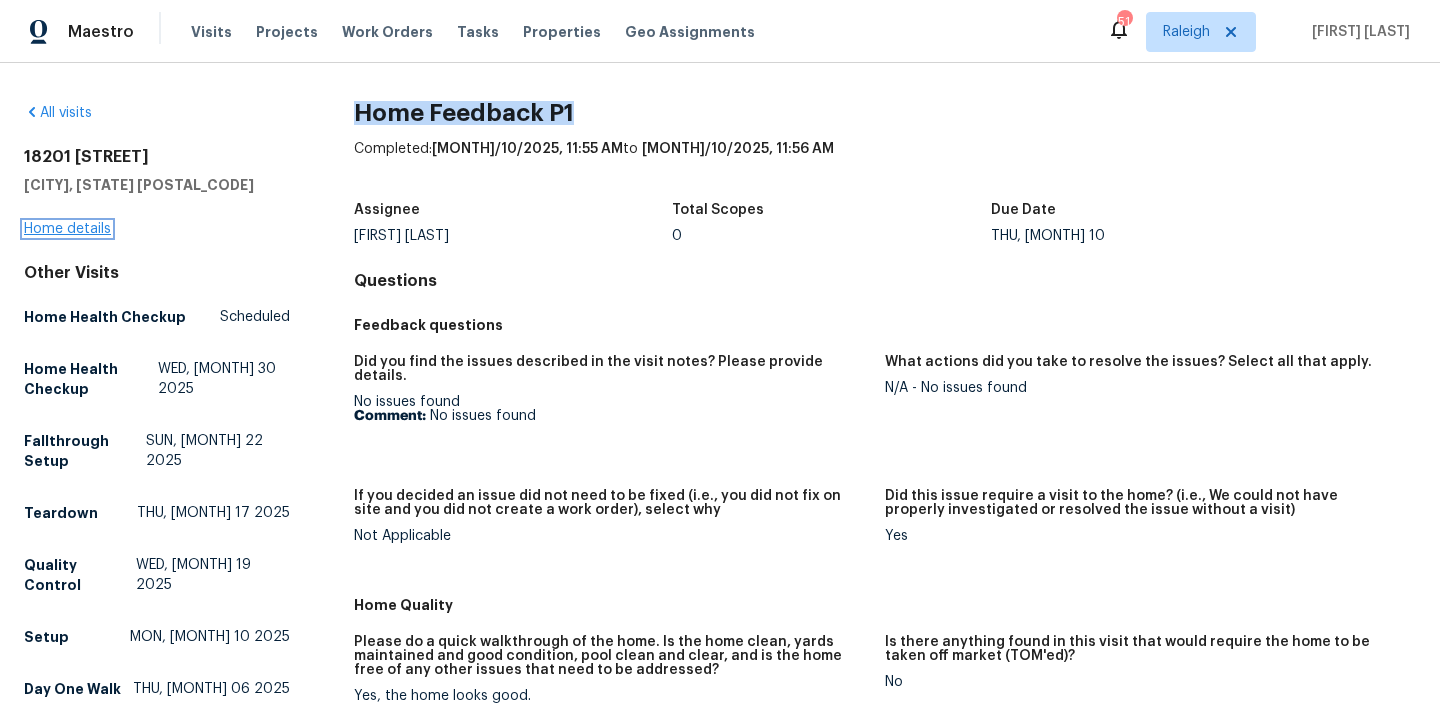 click on "Home details" at bounding box center [67, 229] 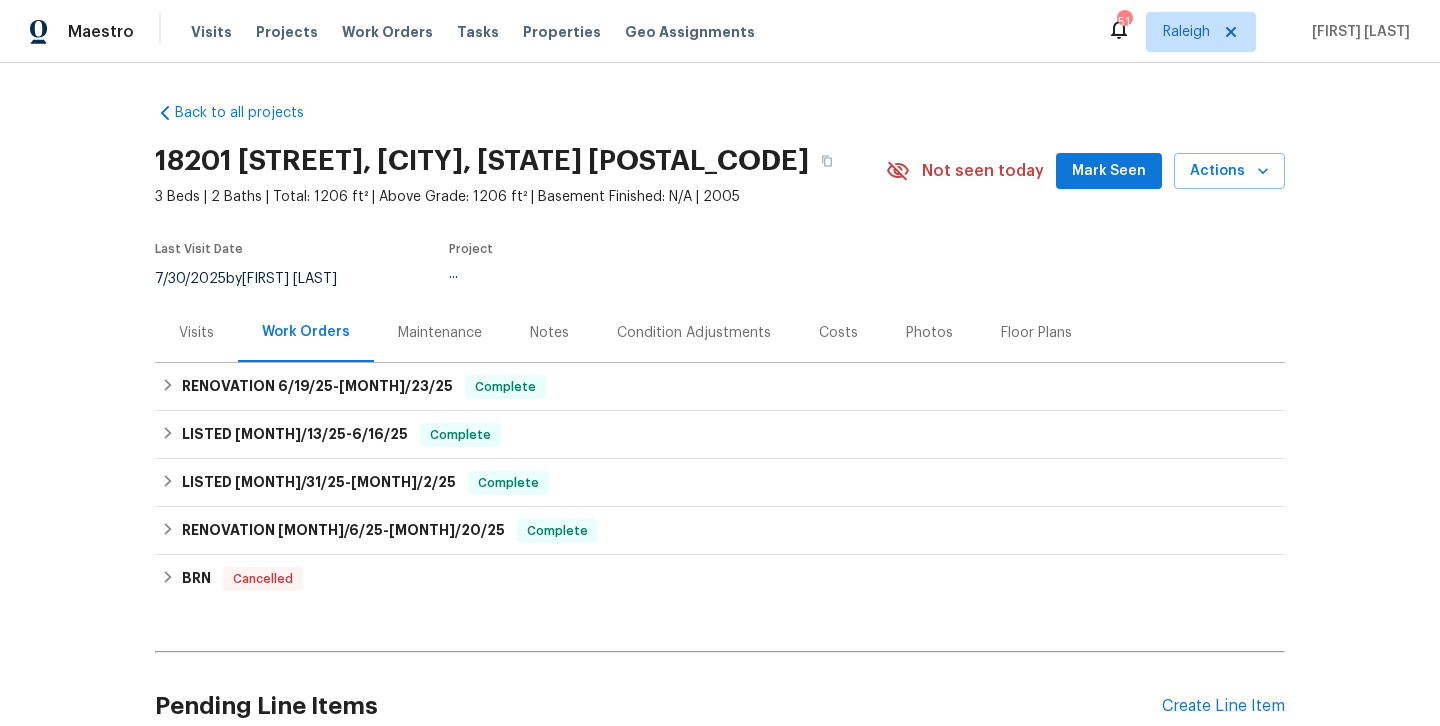 click on "Visits" at bounding box center (196, 333) 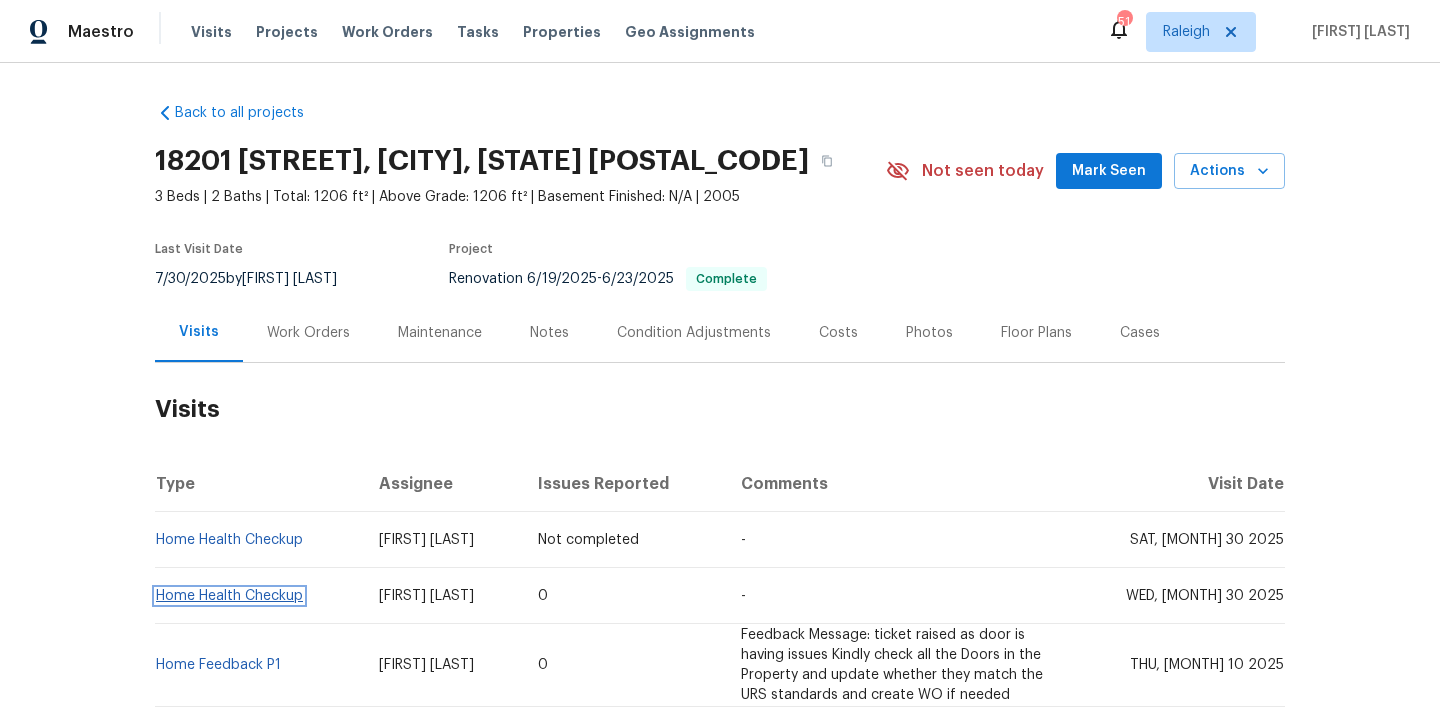 click on "Home Health Checkup" at bounding box center [229, 596] 